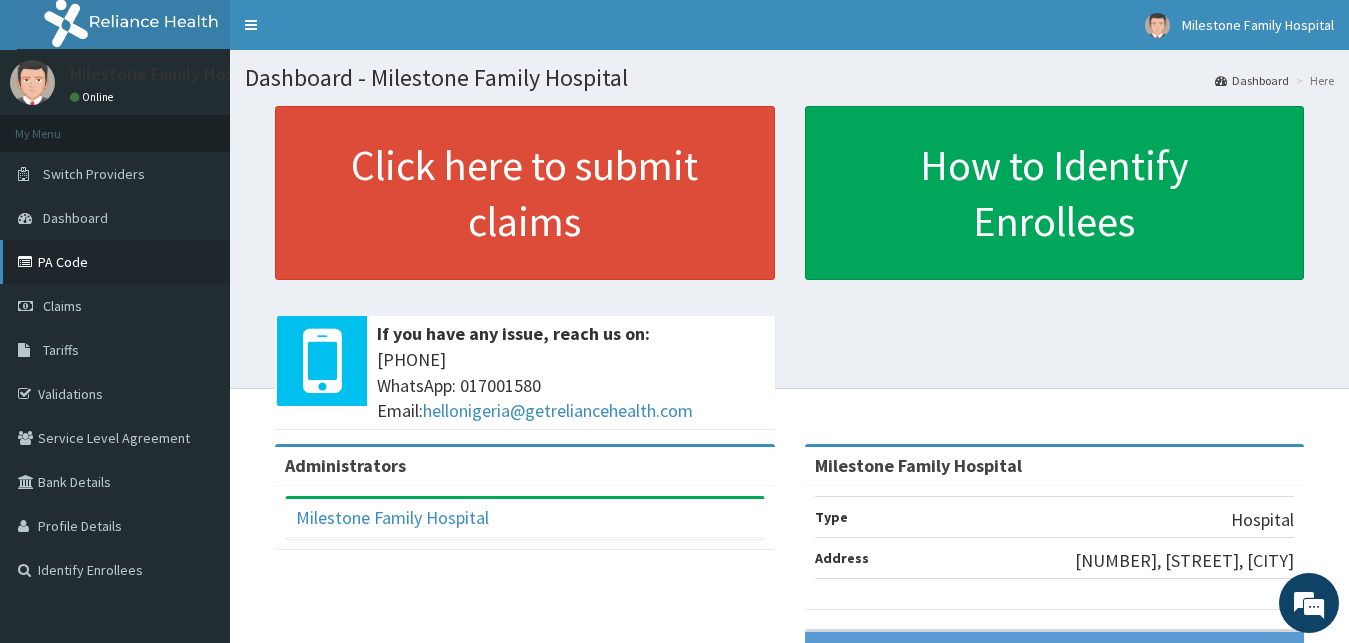 scroll, scrollTop: 0, scrollLeft: 0, axis: both 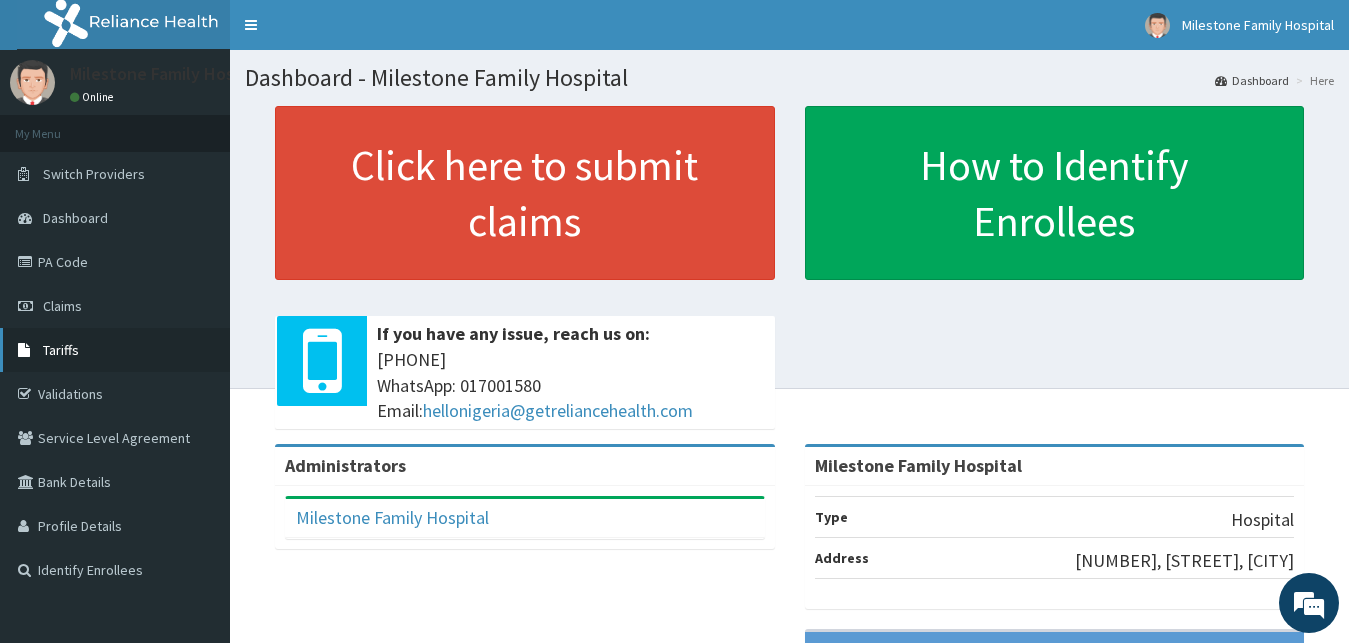 click on "Tariffs" at bounding box center [115, 350] 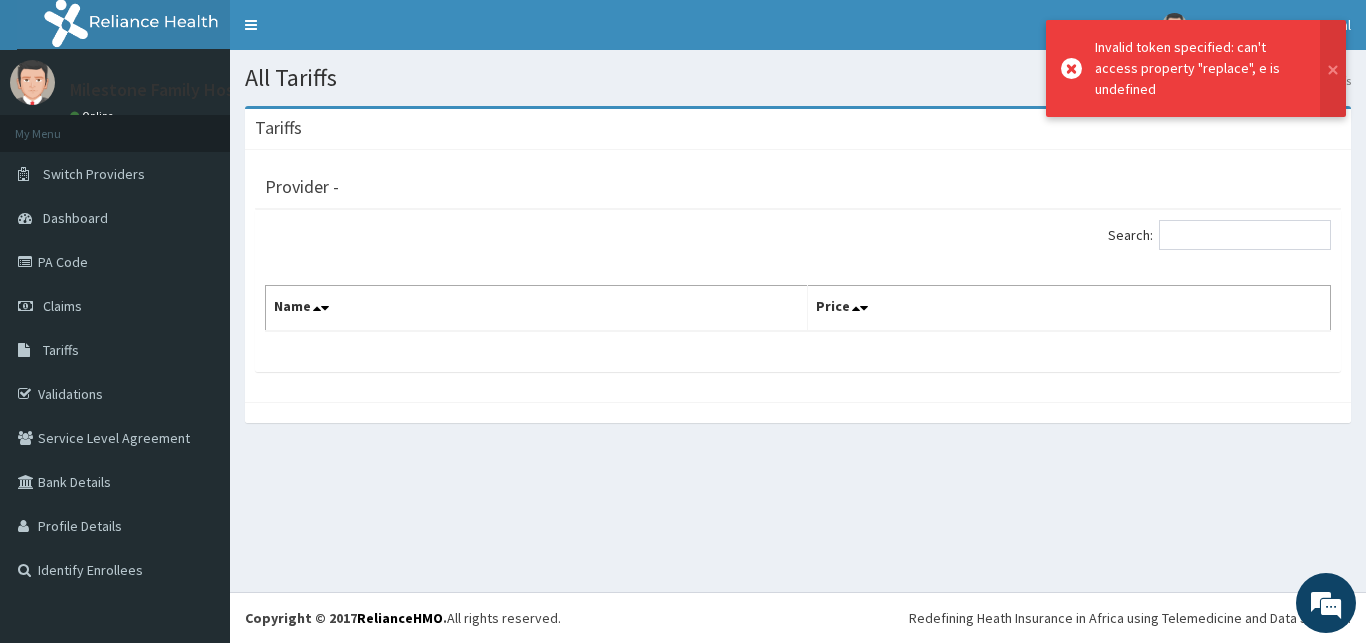 scroll, scrollTop: 0, scrollLeft: 0, axis: both 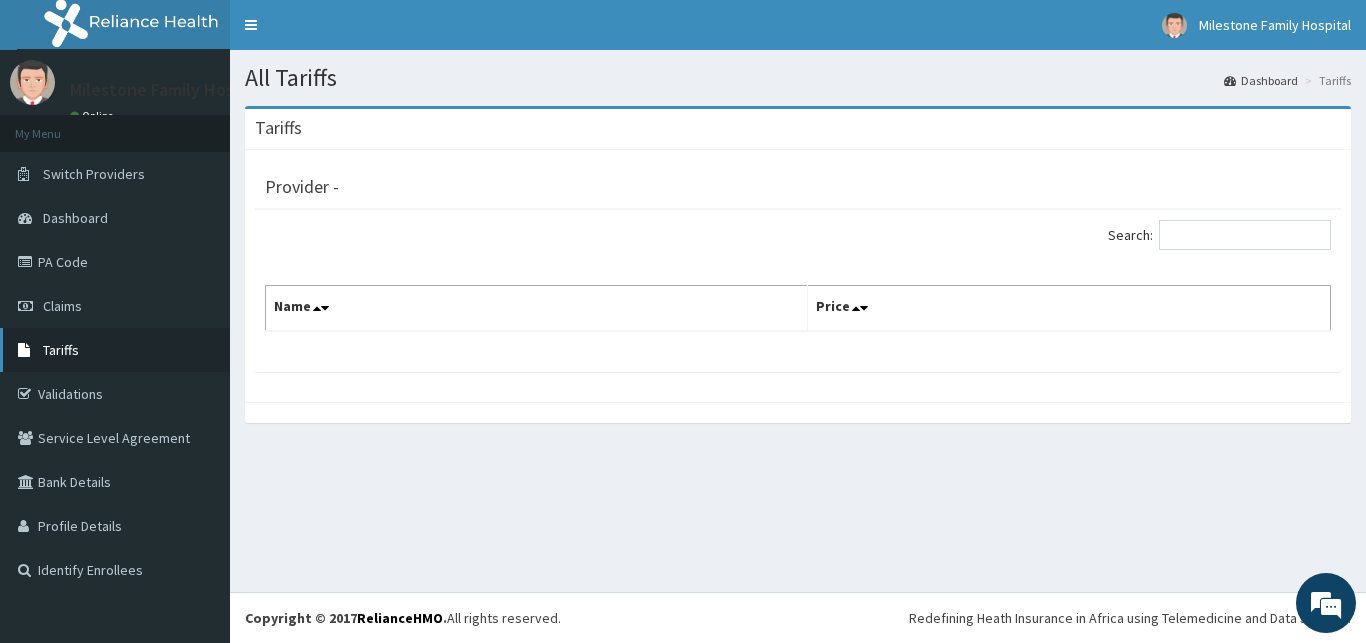 click on "Tariffs" at bounding box center [115, 350] 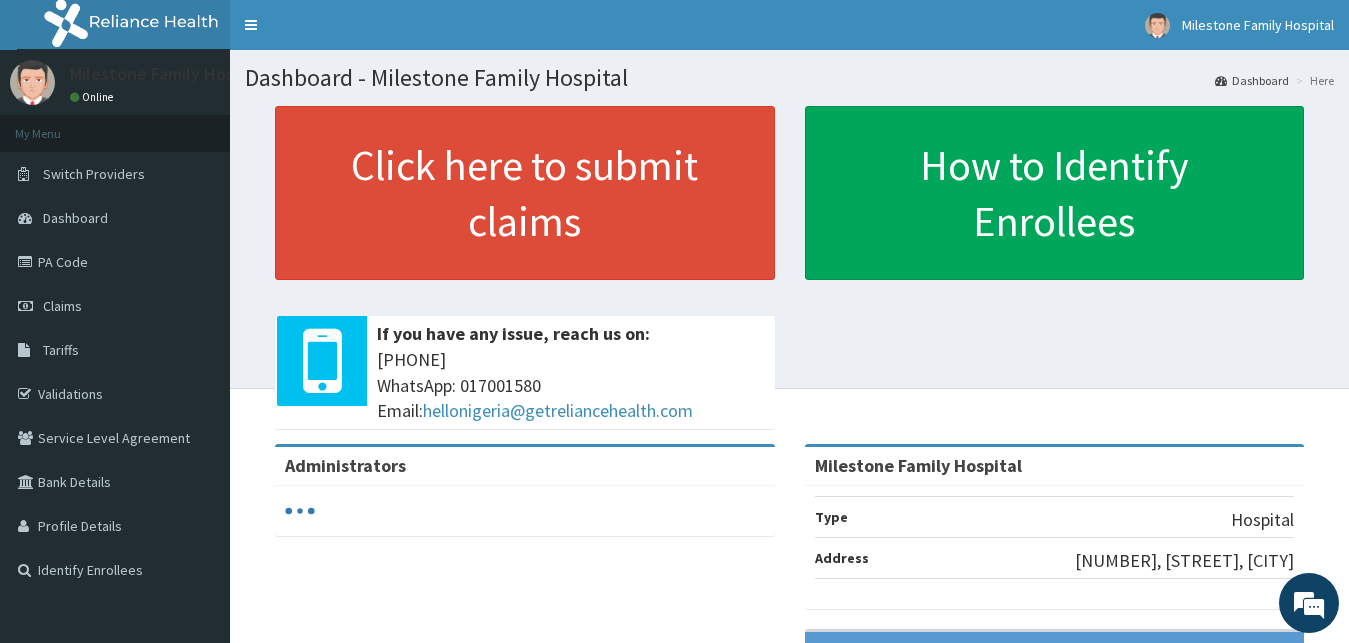 scroll, scrollTop: 0, scrollLeft: 0, axis: both 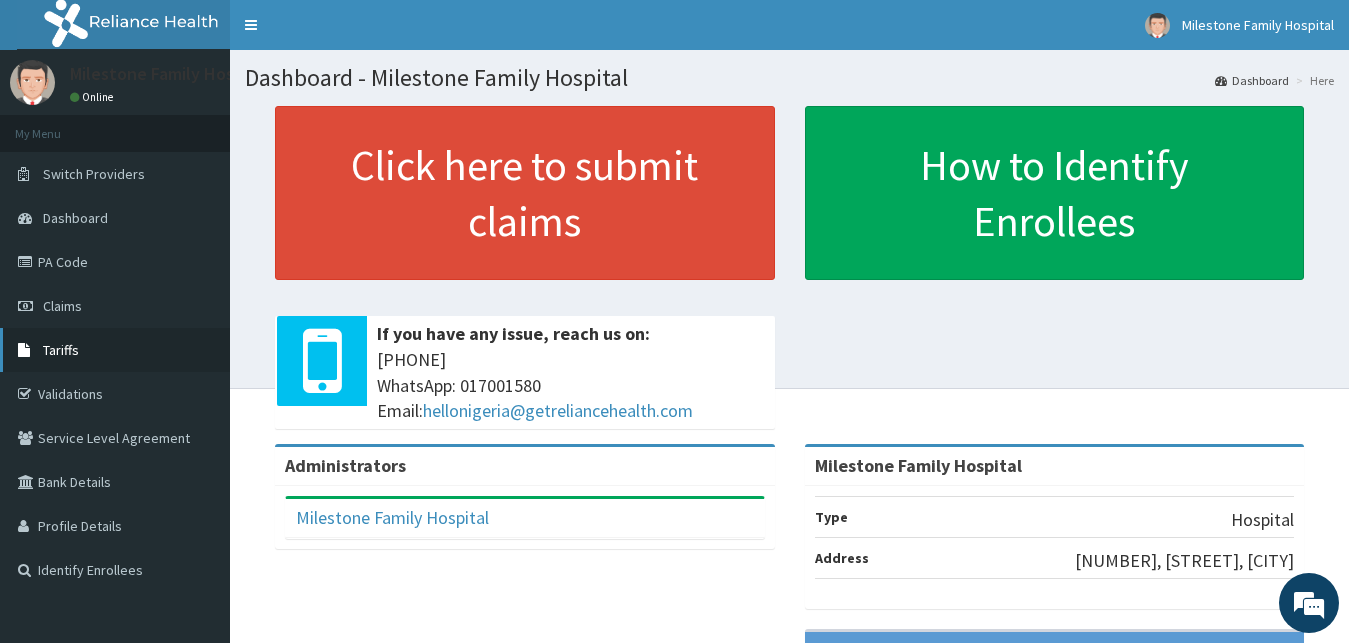 click on "Tariffs" at bounding box center [115, 350] 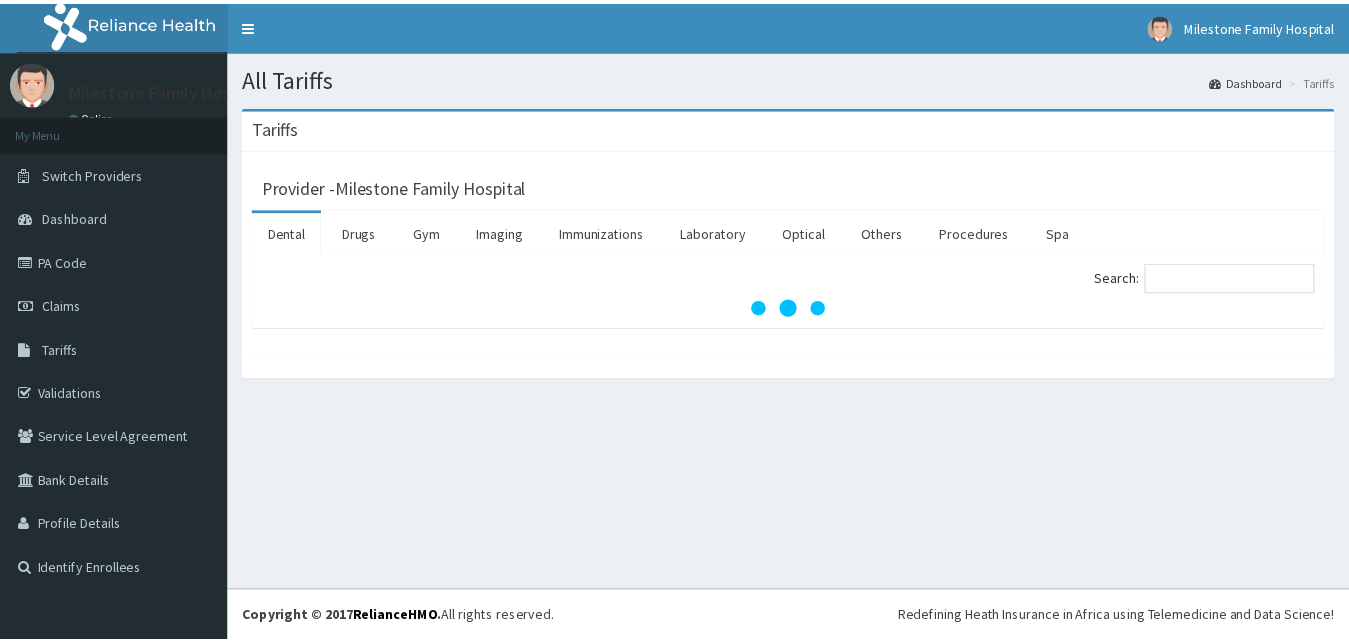 scroll, scrollTop: 0, scrollLeft: 0, axis: both 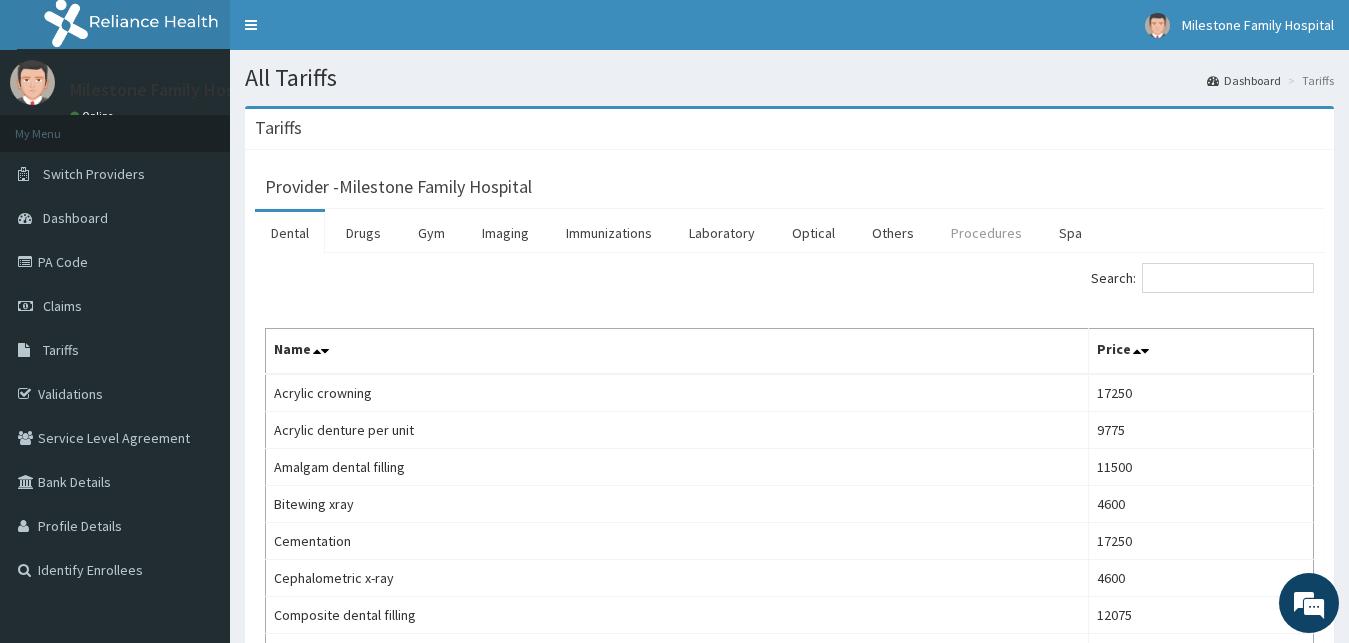click on "Procedures" at bounding box center (986, 233) 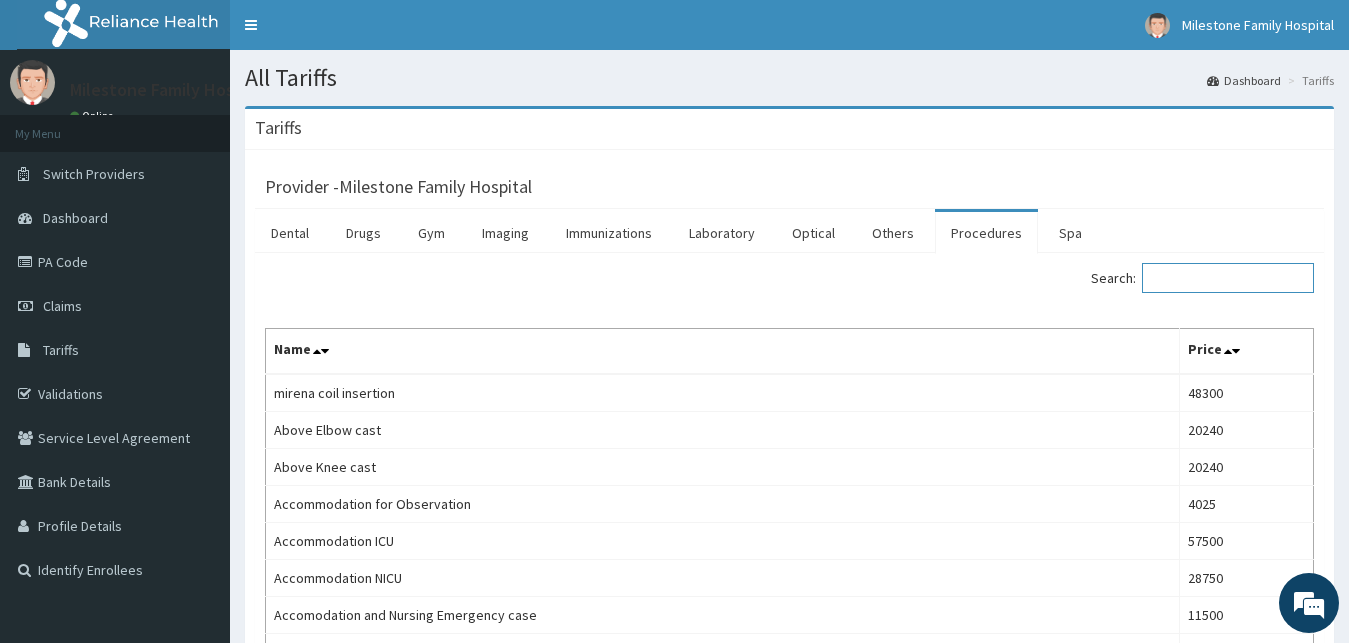click on "Search:" at bounding box center [1228, 278] 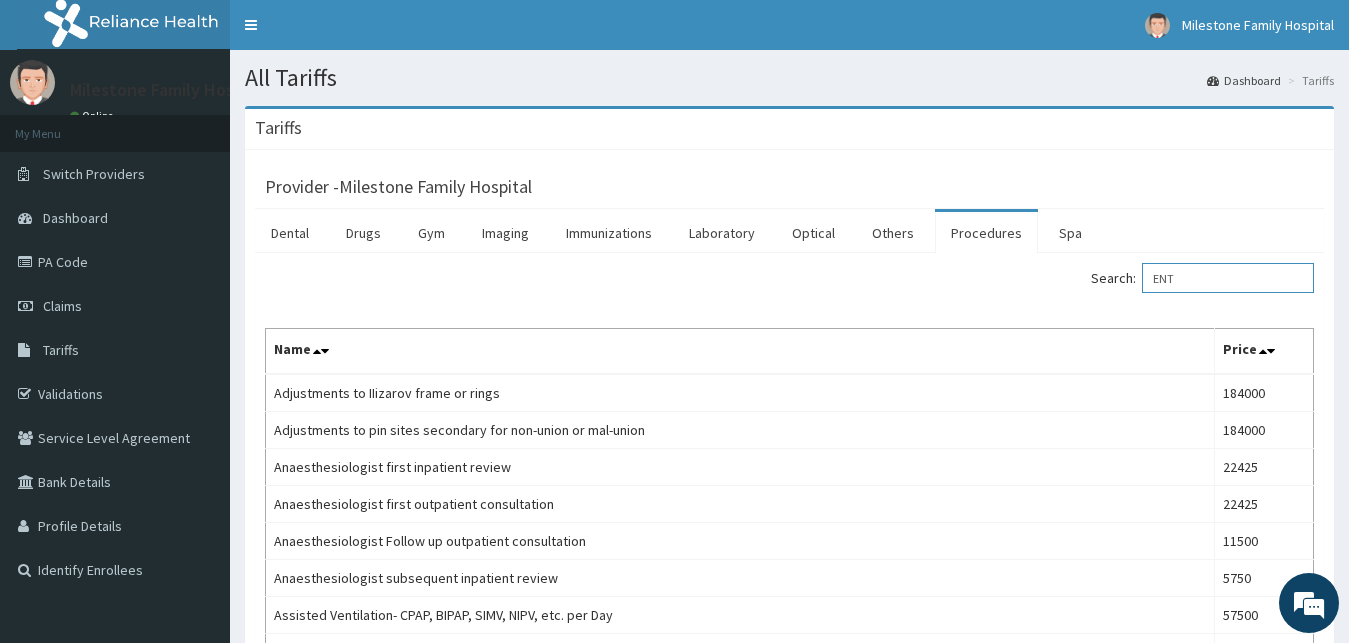 type on "ENT" 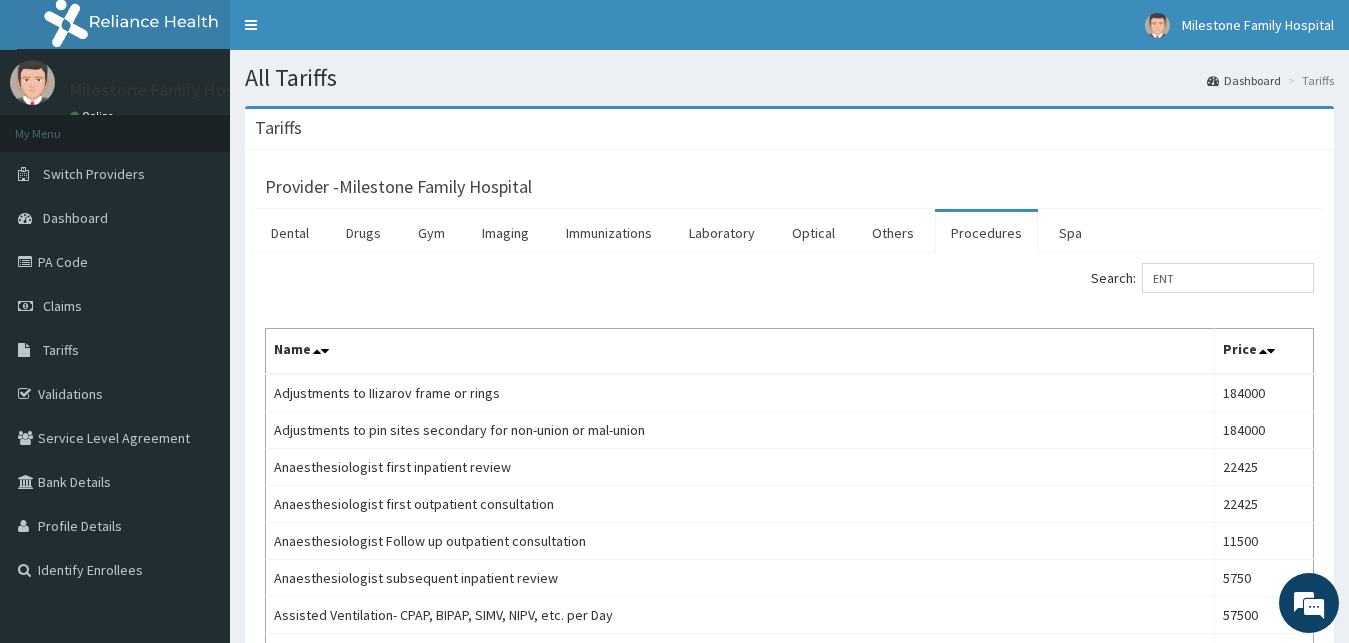 click on "Adjustments to IIizarov frame or rings" at bounding box center (740, 393) 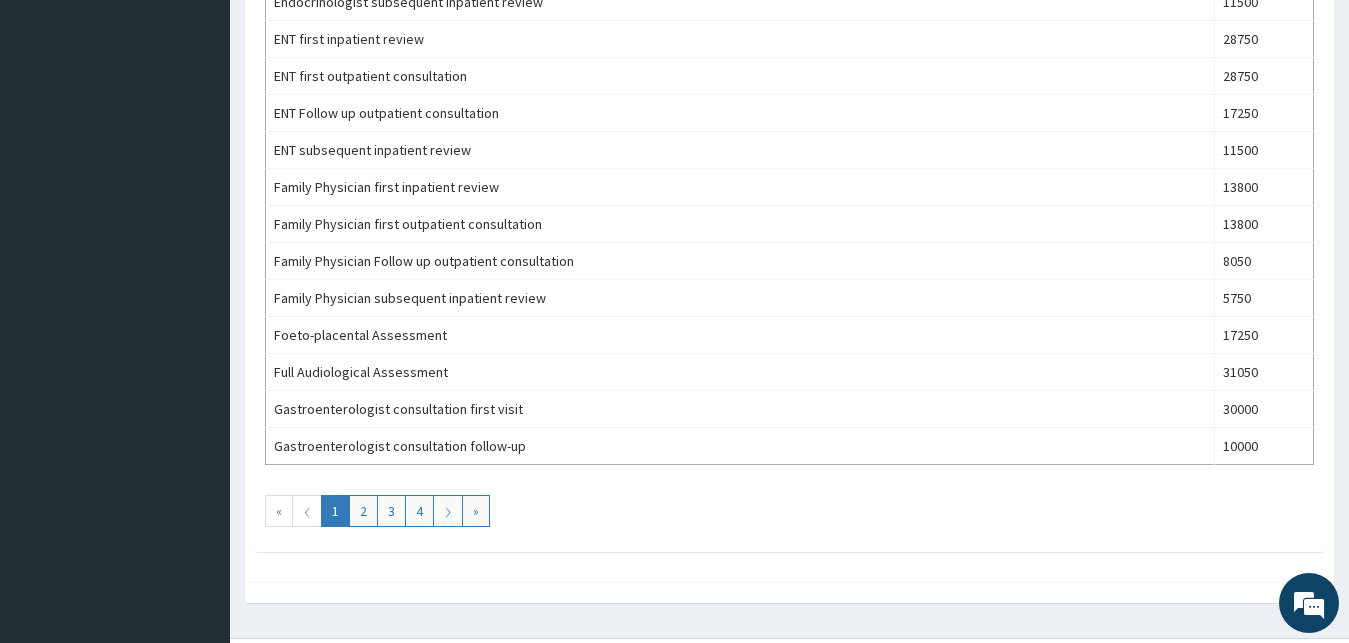 scroll, scrollTop: 1756, scrollLeft: 0, axis: vertical 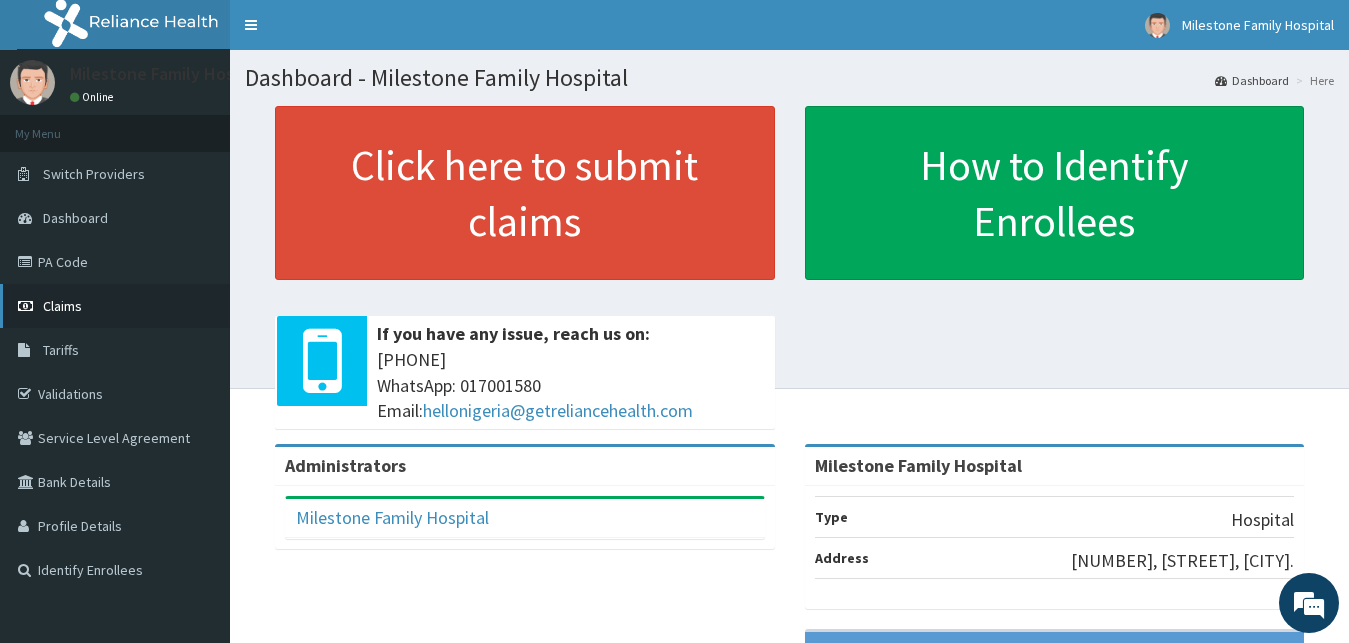 click on "Claims" at bounding box center (115, 306) 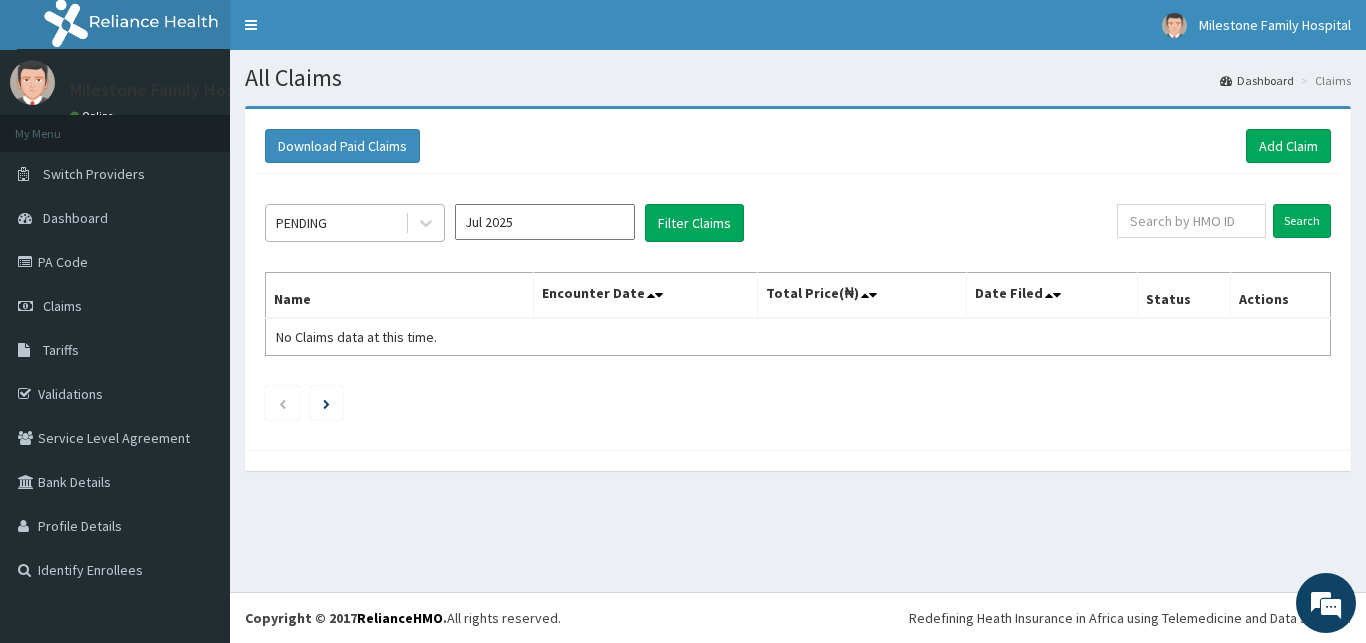 scroll, scrollTop: 0, scrollLeft: 0, axis: both 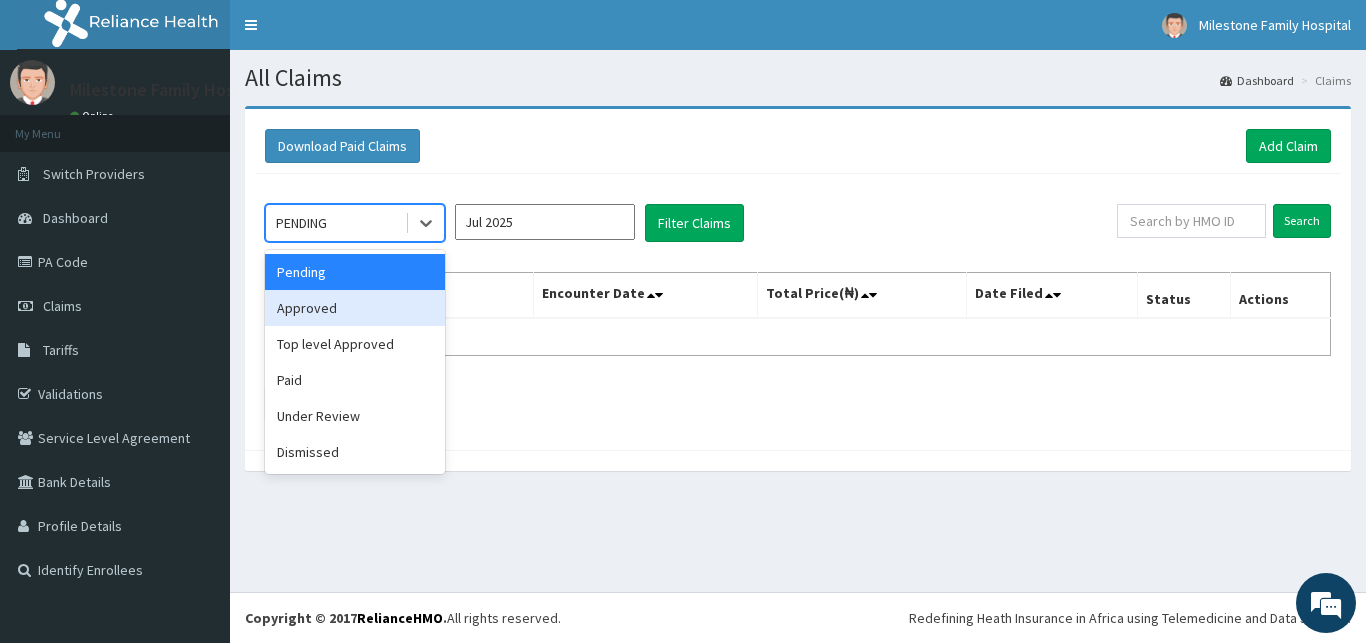 click on "Approved" at bounding box center (355, 308) 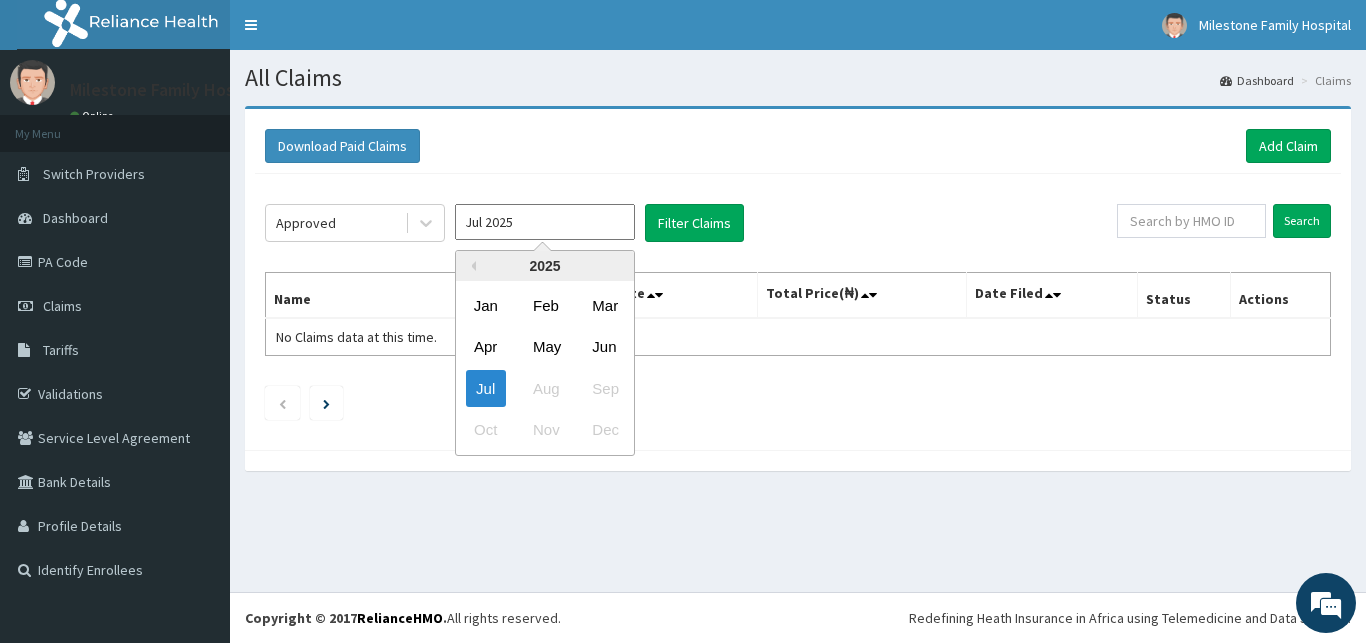 click on "Jul 2025" at bounding box center (545, 222) 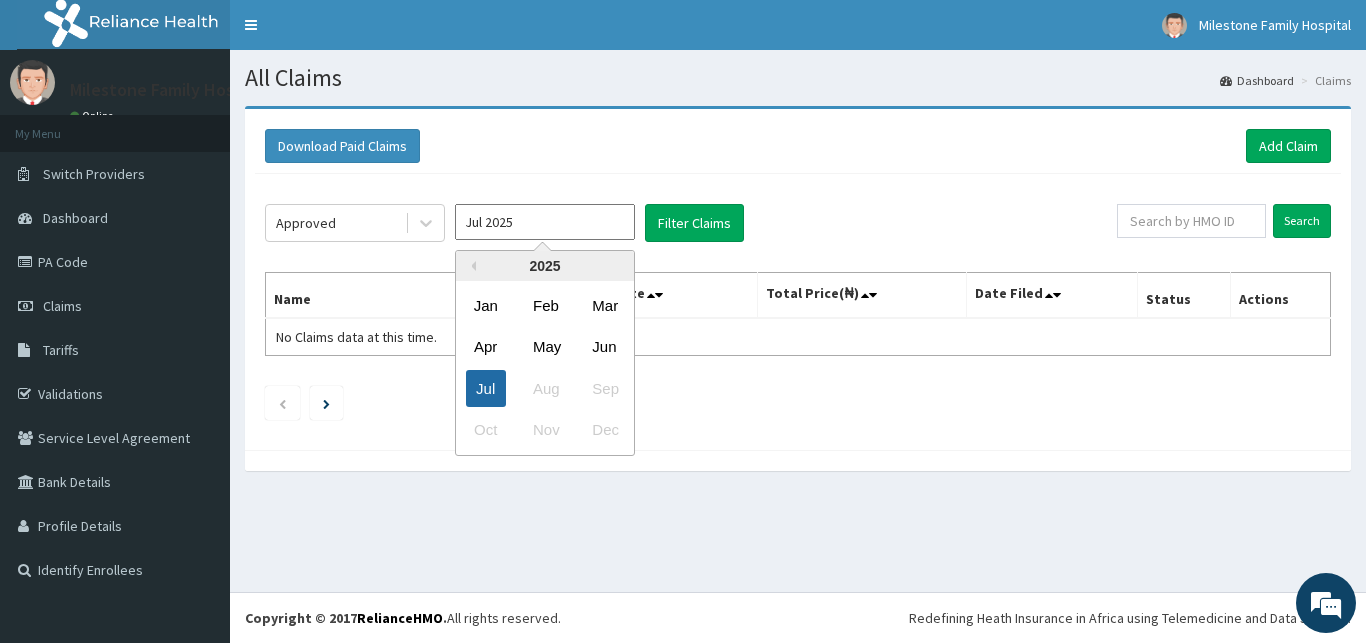click on "Jul" at bounding box center [486, 388] 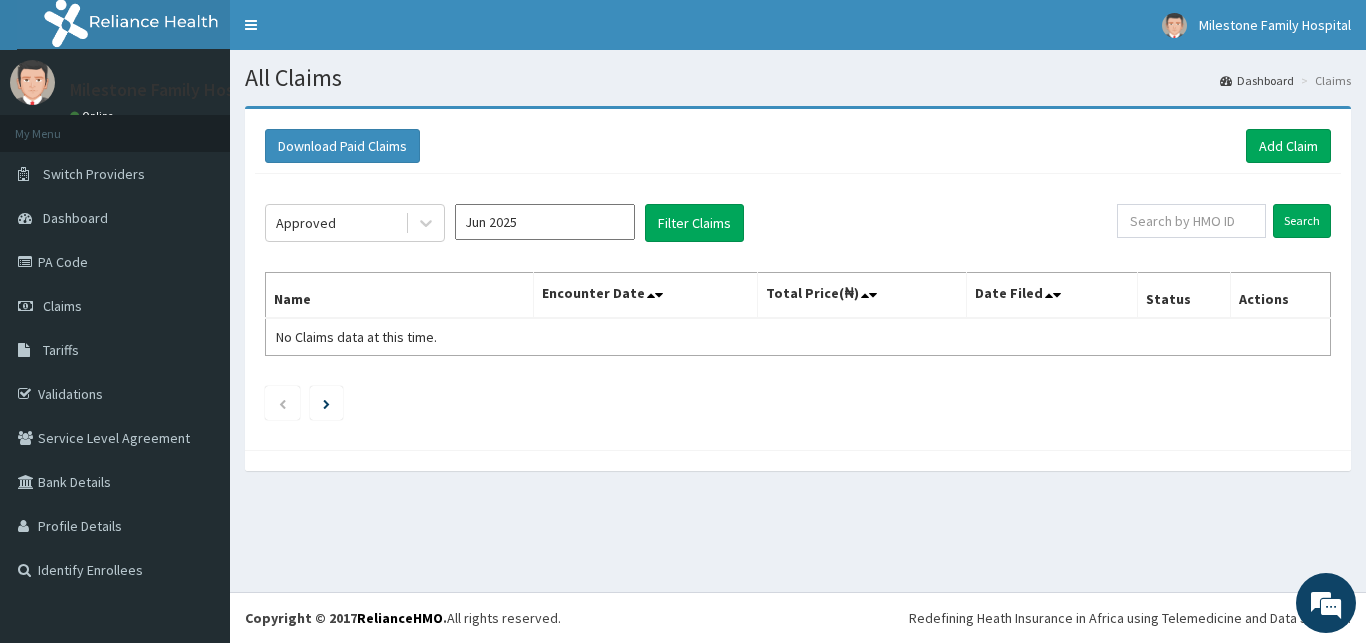 type on "Jun 2025" 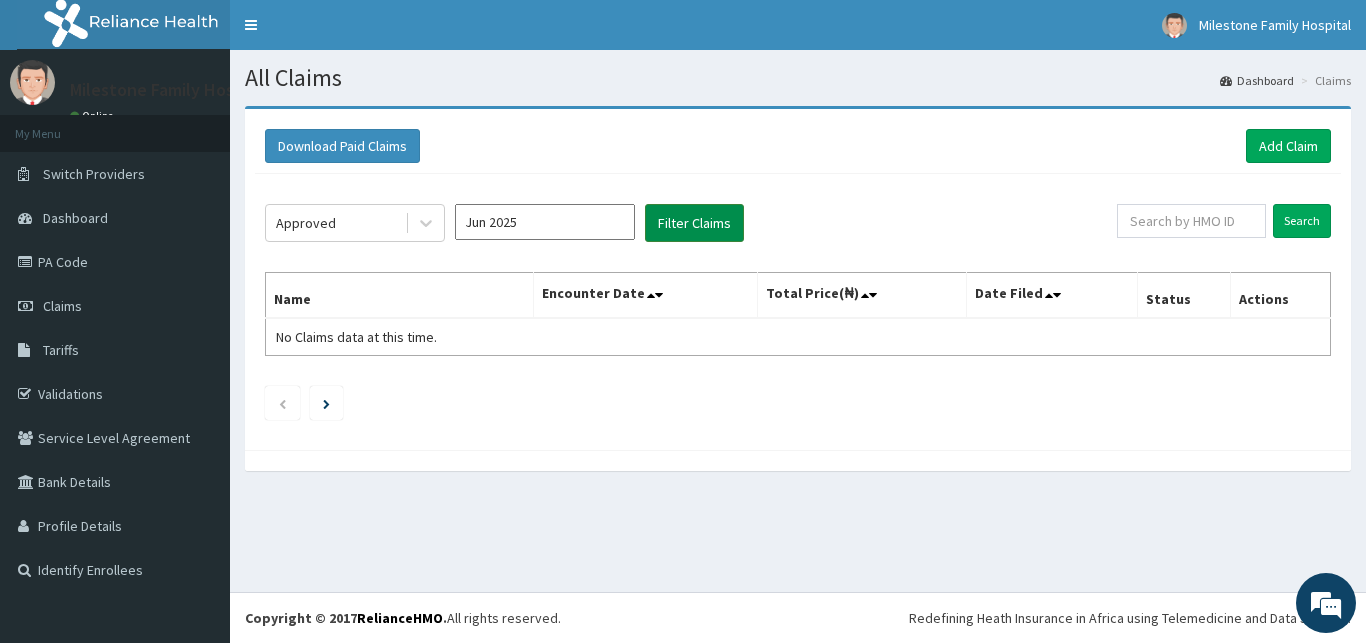 click on "Filter Claims" at bounding box center [694, 223] 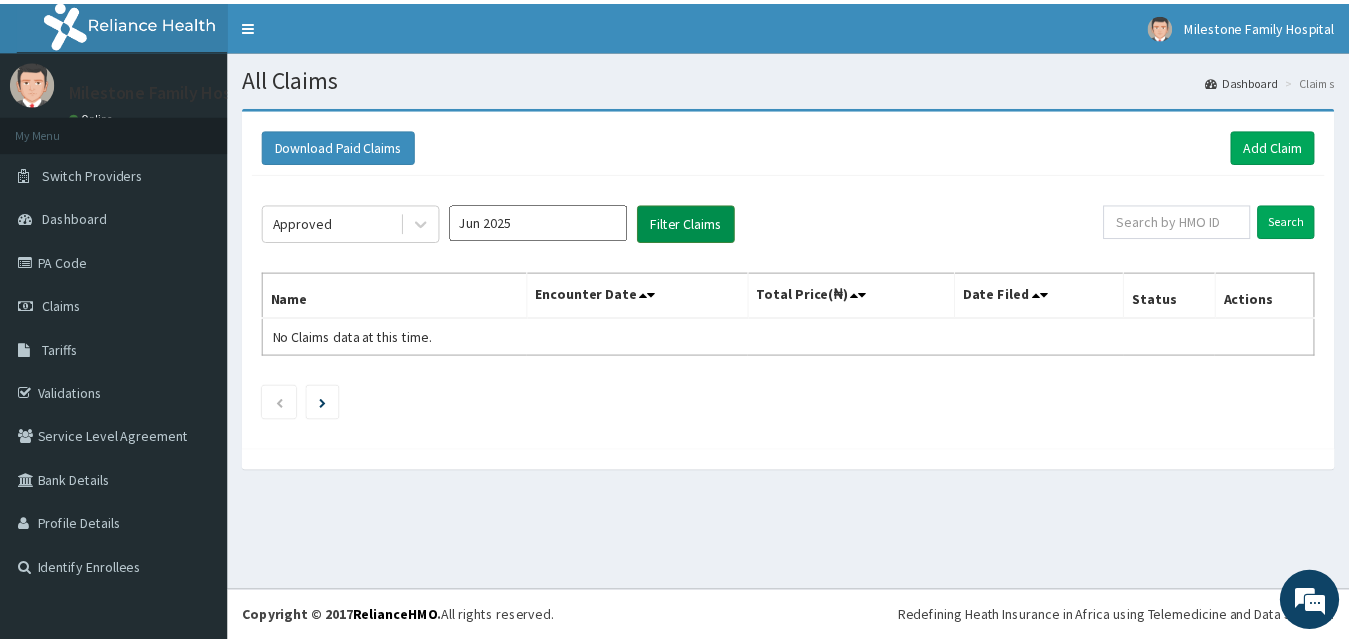scroll, scrollTop: 0, scrollLeft: 0, axis: both 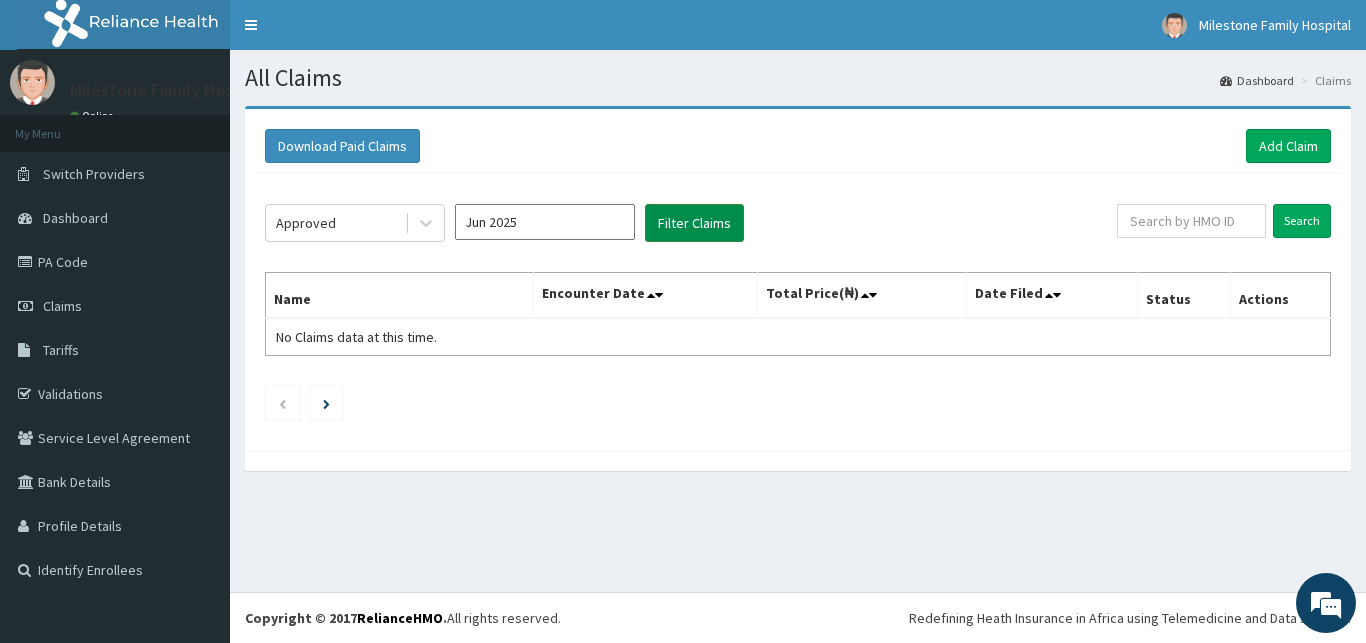 click on "Filter Claims" at bounding box center [694, 223] 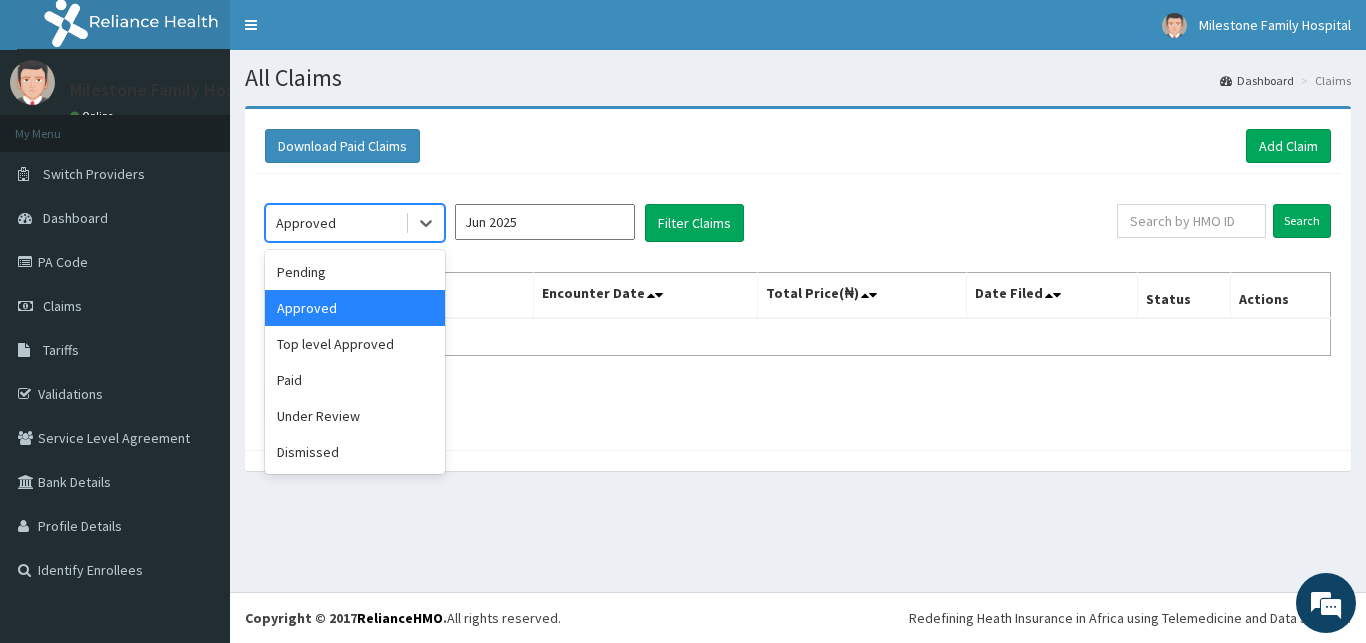 click on "Approved" at bounding box center (335, 223) 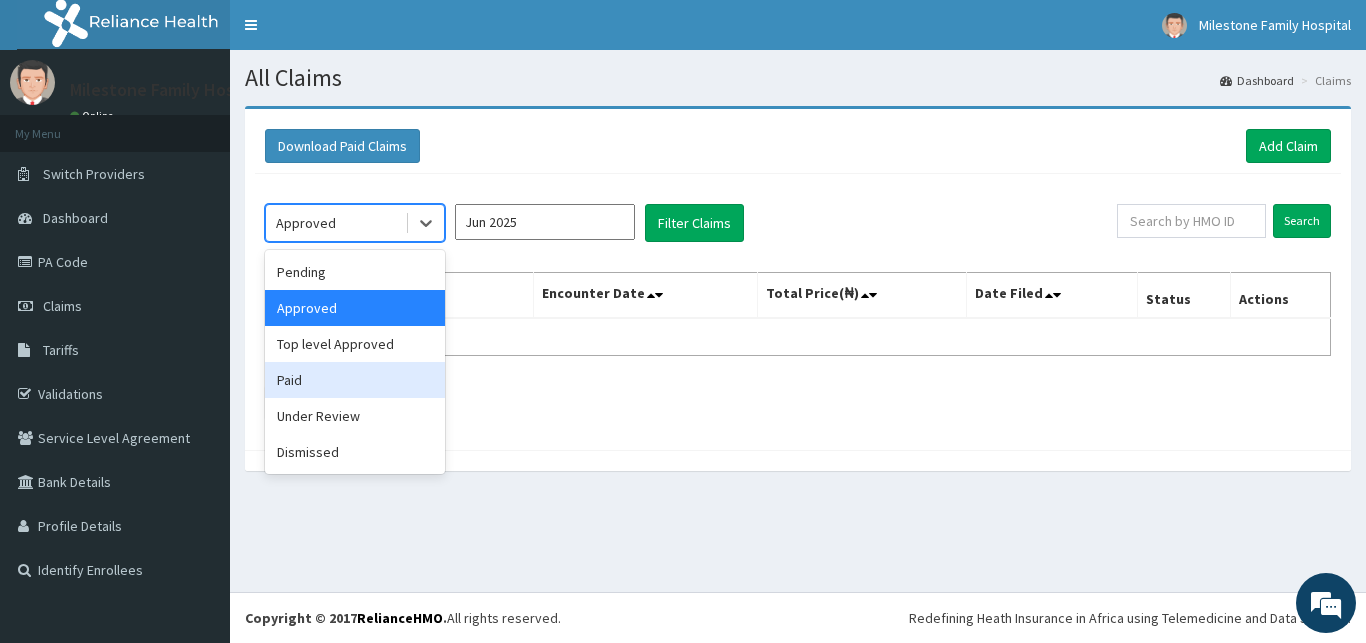 click on "Paid" at bounding box center (355, 380) 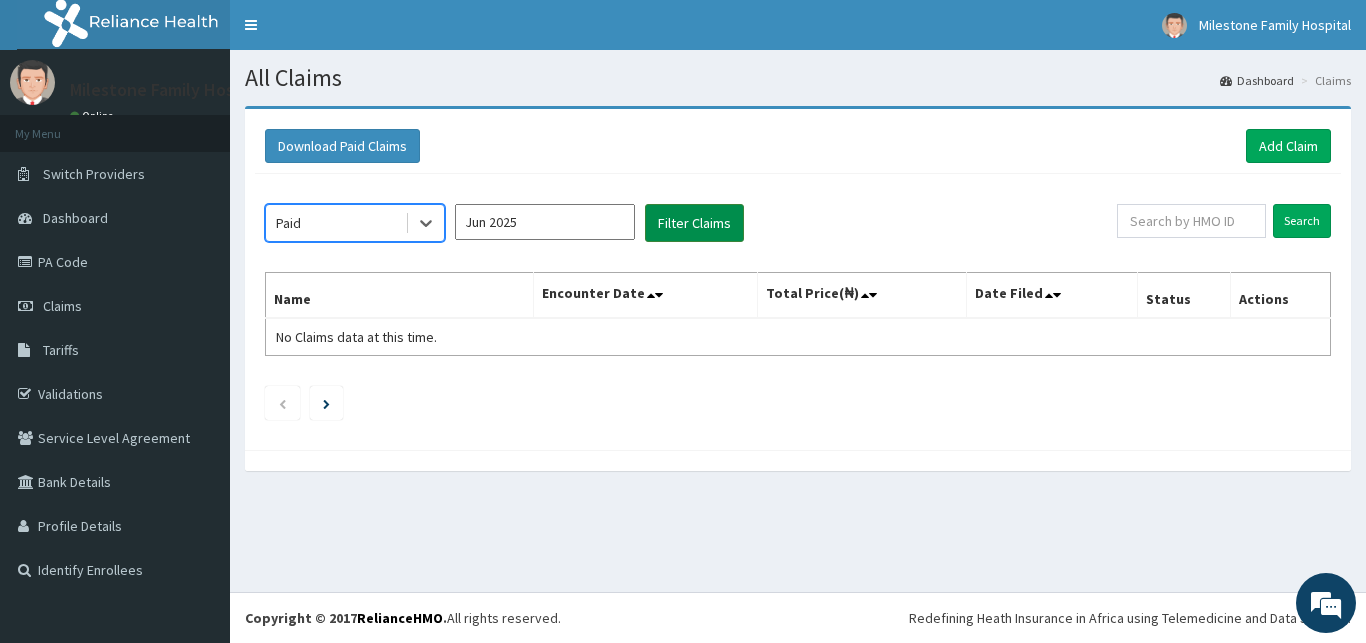 click on "Filter Claims" at bounding box center [694, 223] 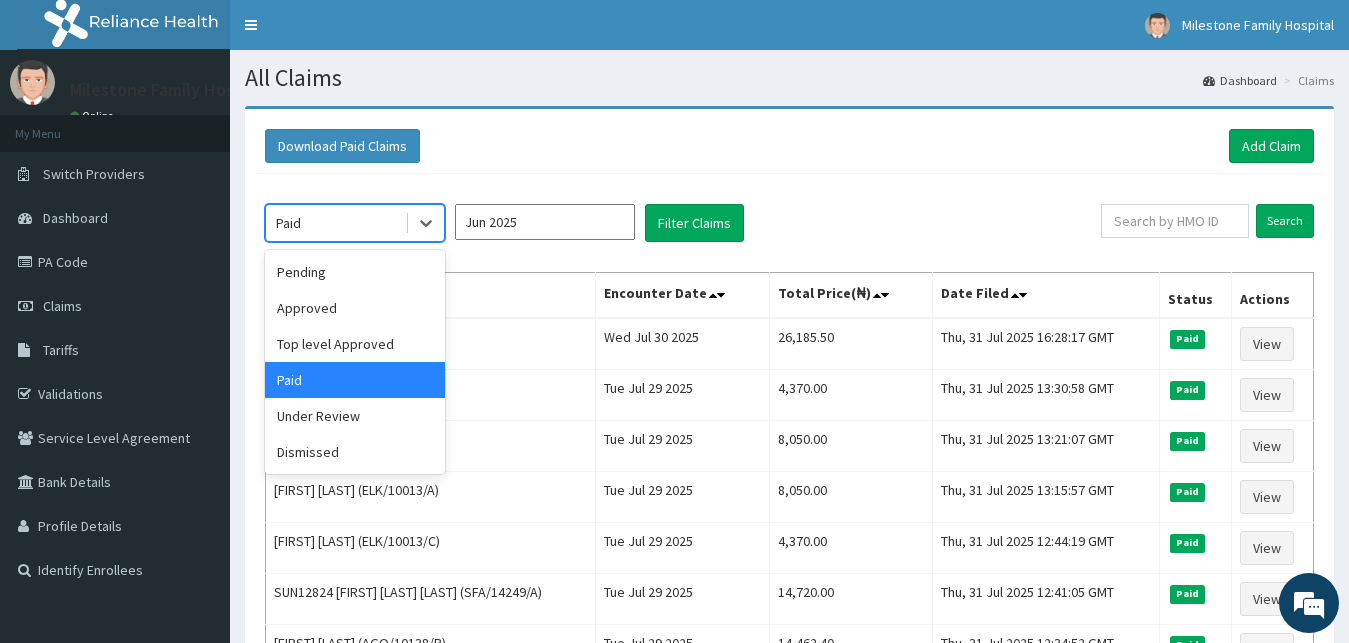 click on "Paid" at bounding box center [335, 223] 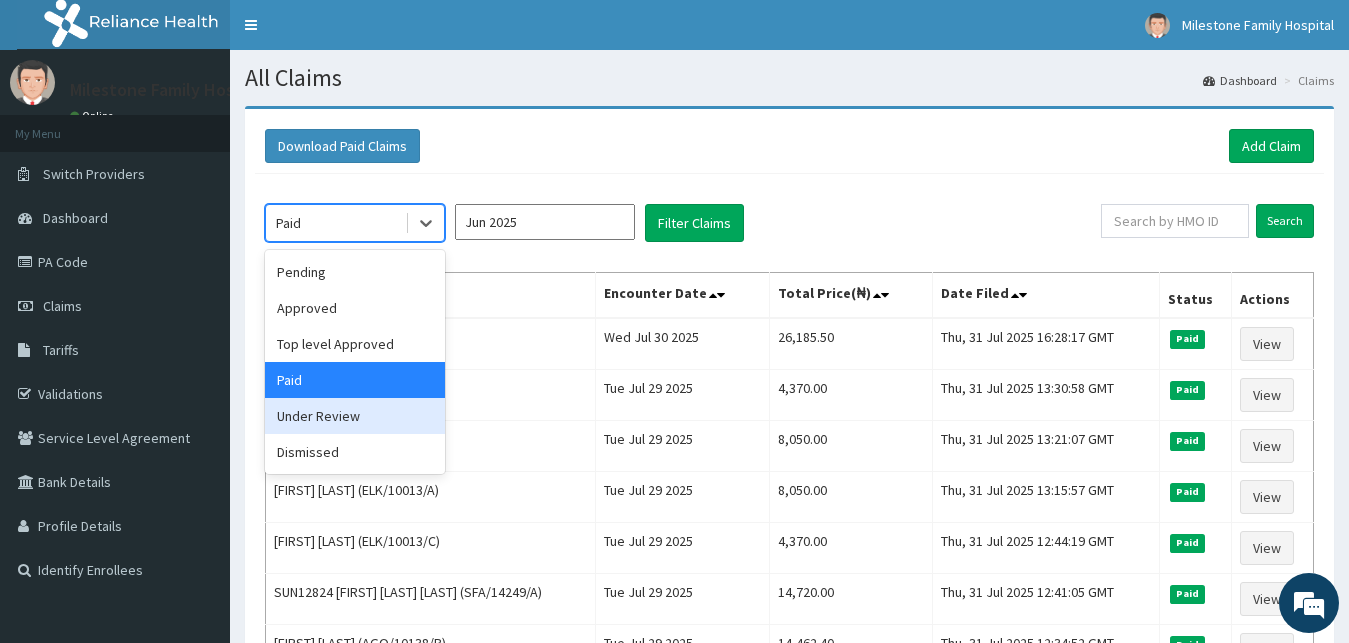 click on "Under Review" at bounding box center [355, 416] 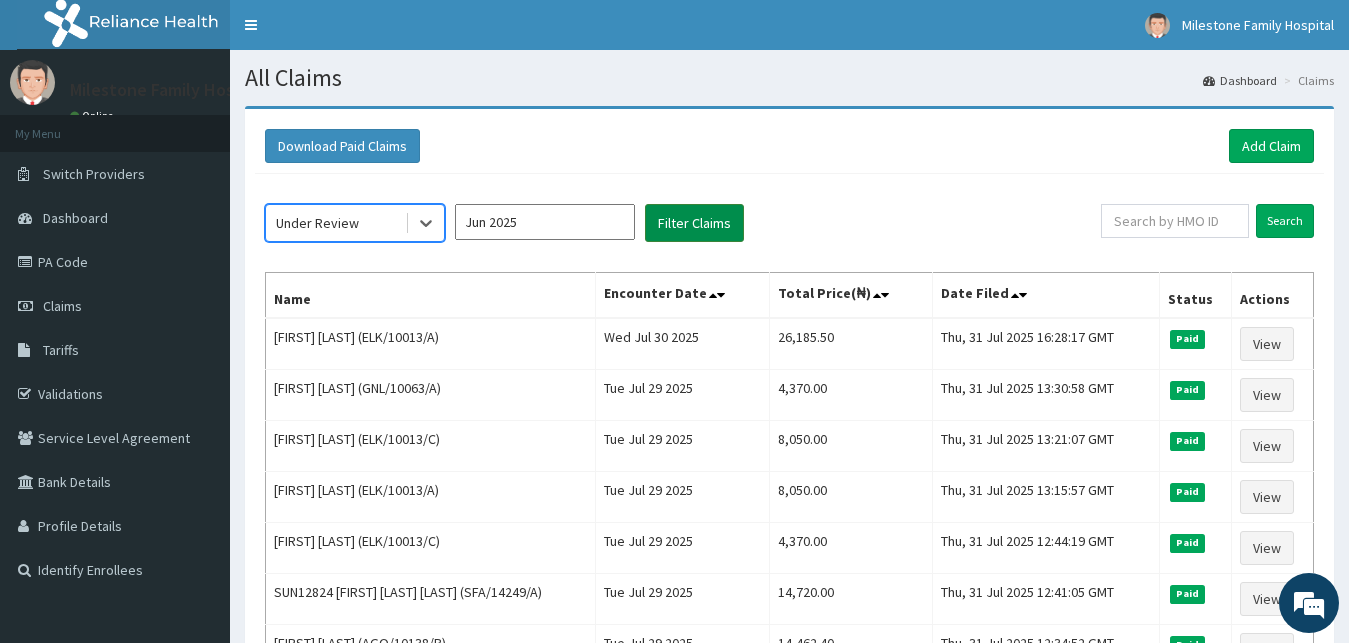 click on "Filter Claims" at bounding box center (694, 223) 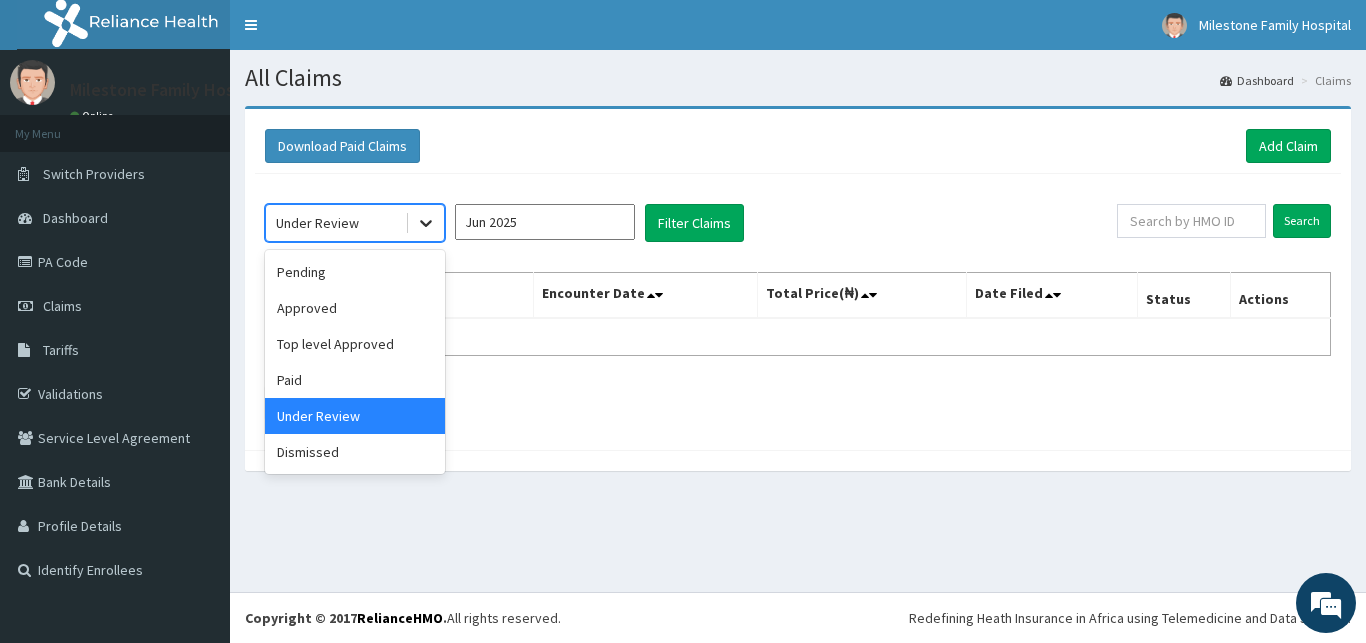 click 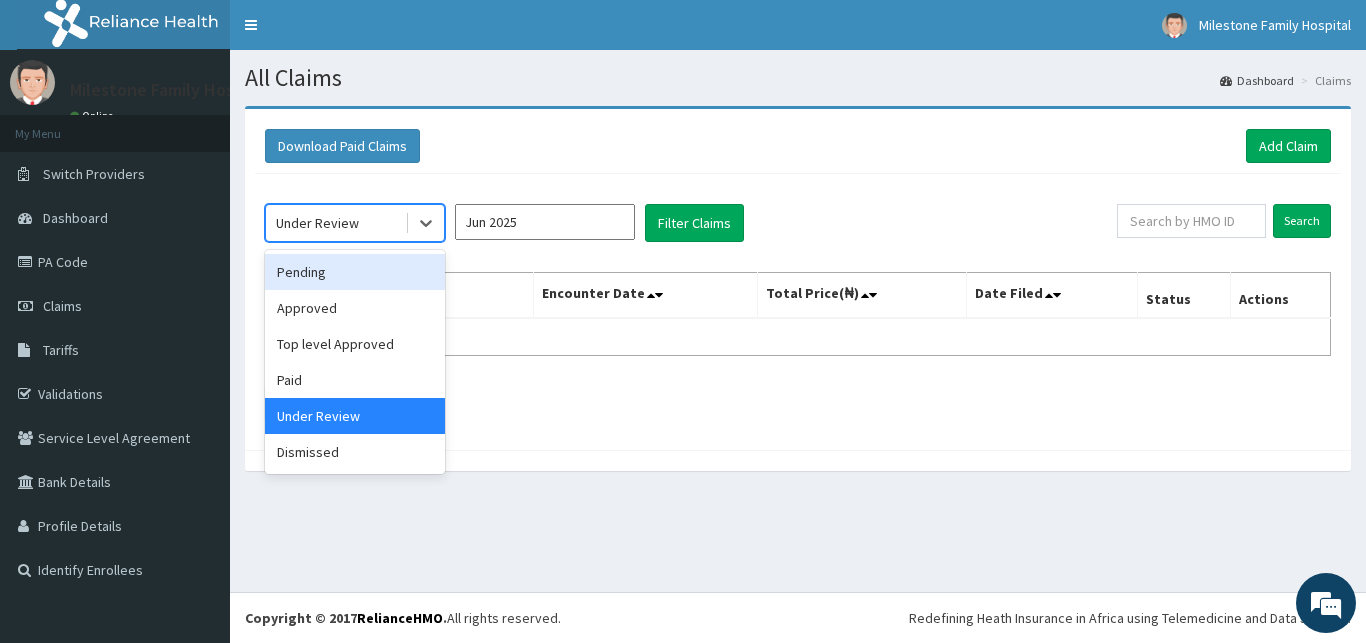 click on "Pending" at bounding box center [355, 272] 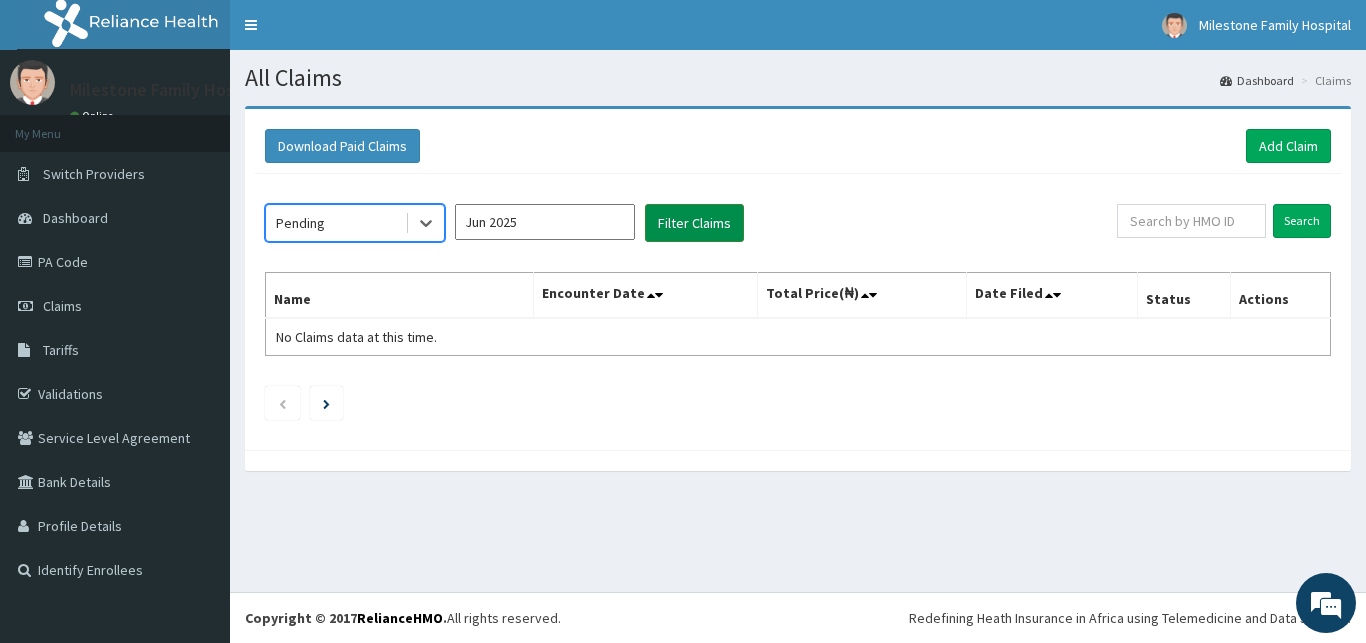 click on "Filter Claims" at bounding box center [694, 223] 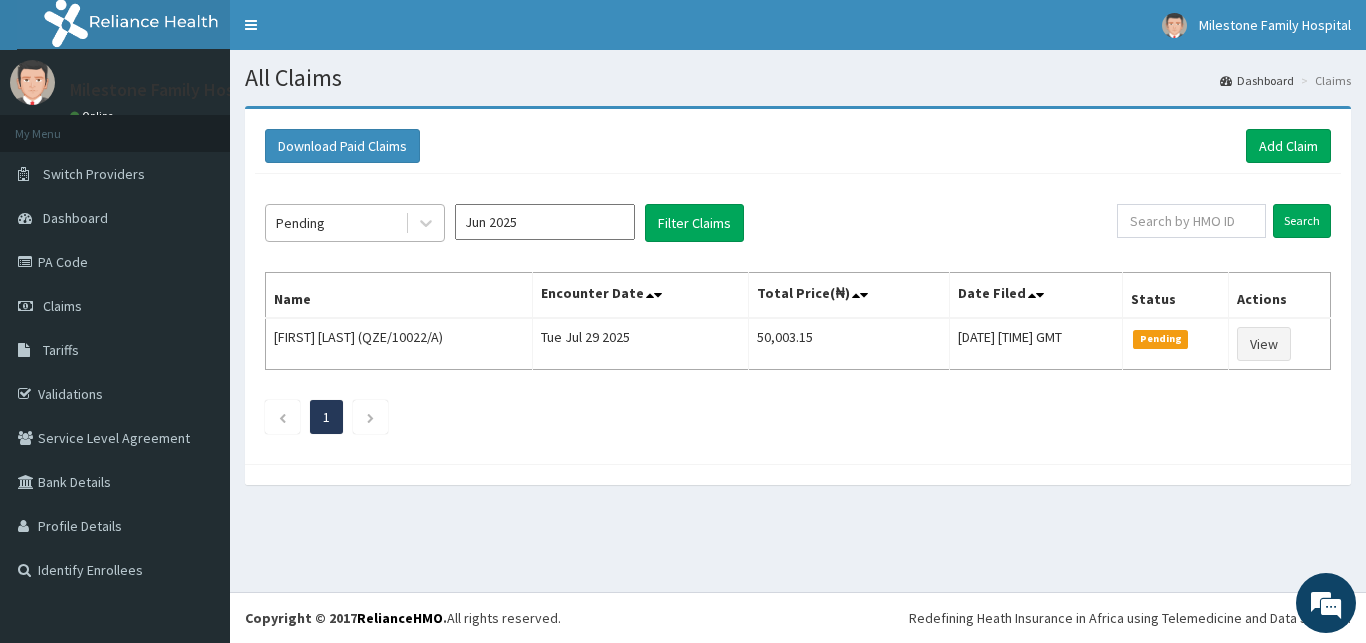 click on "Pending" at bounding box center (335, 223) 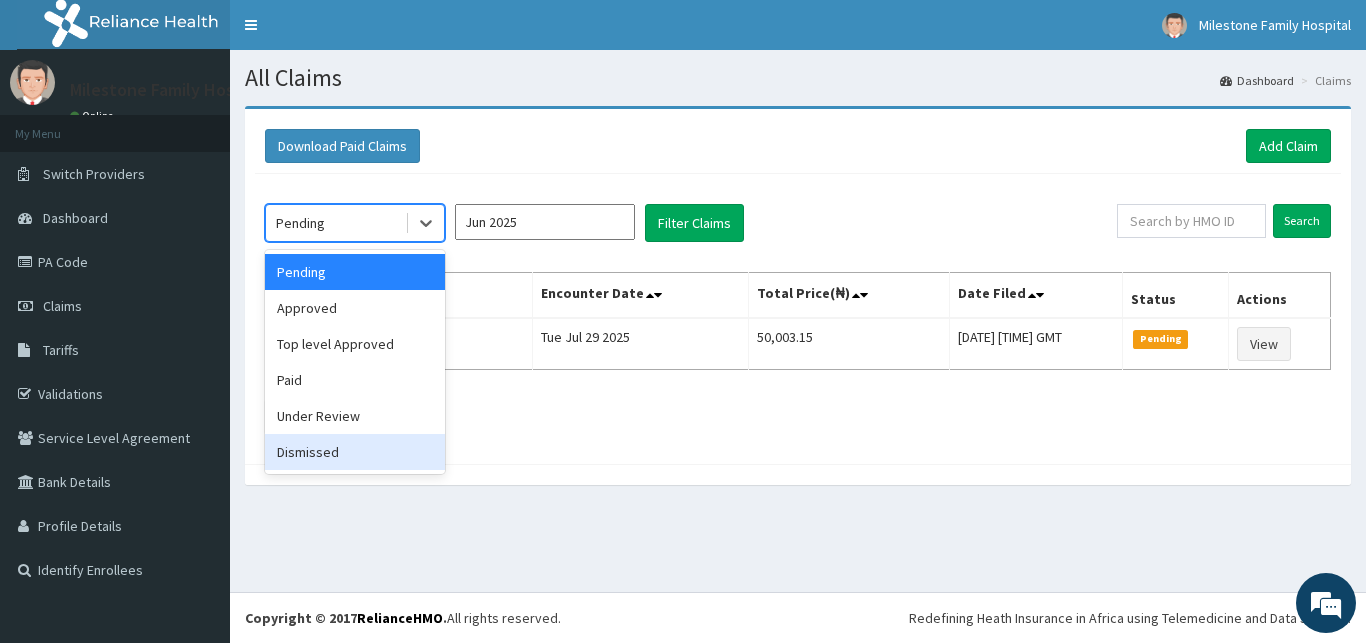 click on "Dismissed" at bounding box center [355, 452] 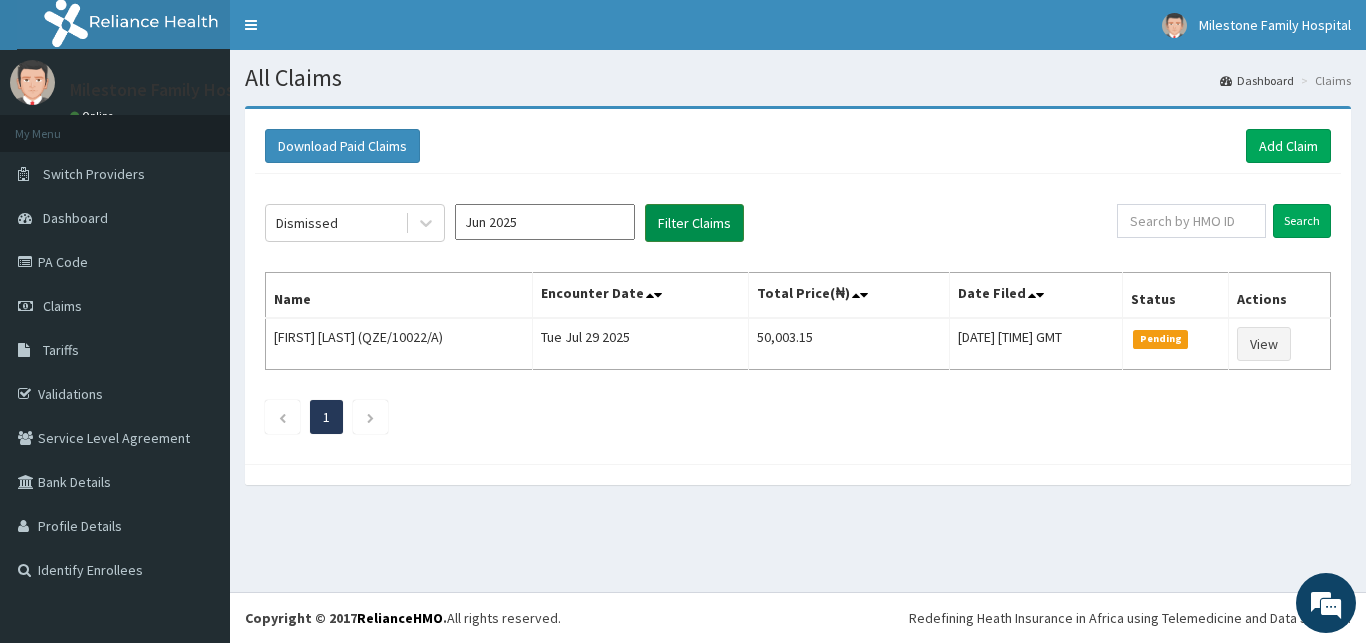 click on "Filter Claims" at bounding box center [694, 223] 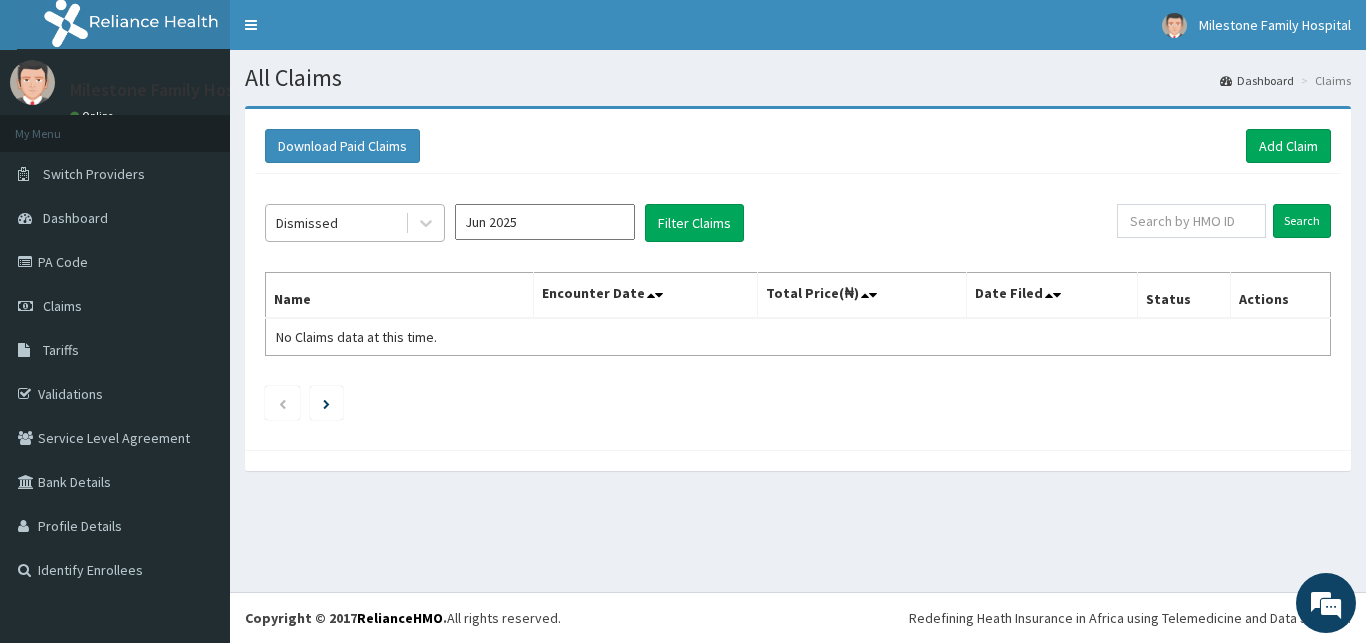 click on "Dismissed" at bounding box center (335, 223) 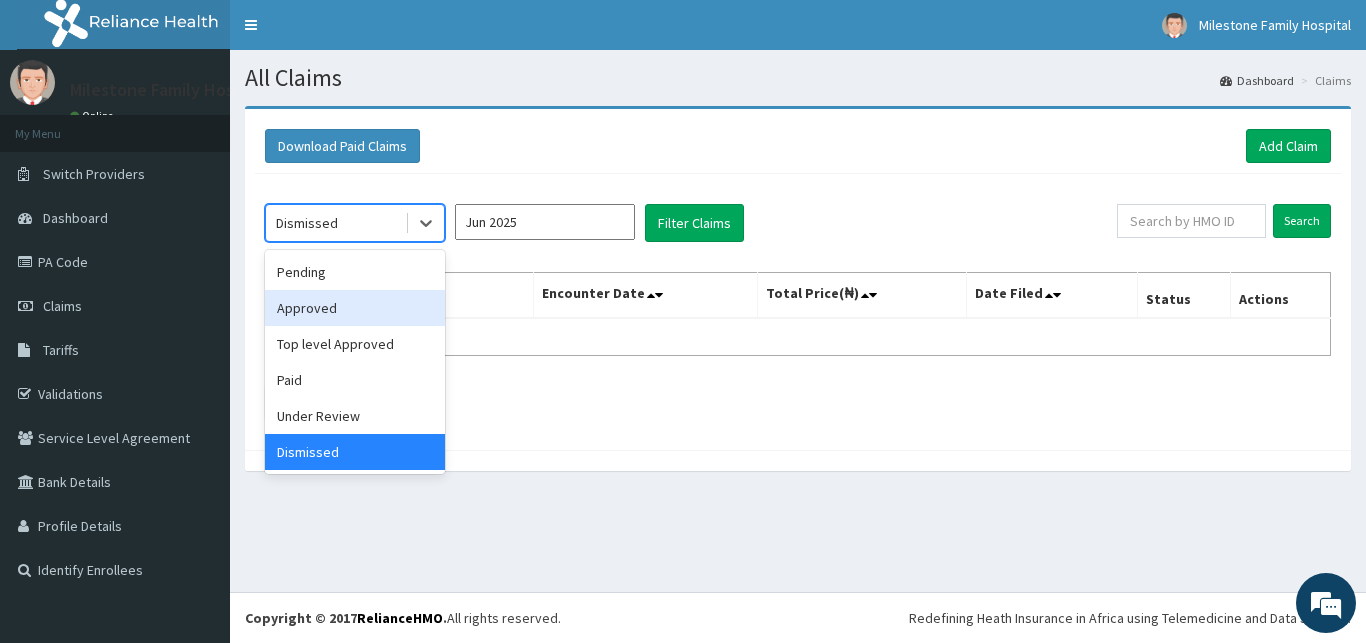 click on "Approved" at bounding box center (355, 308) 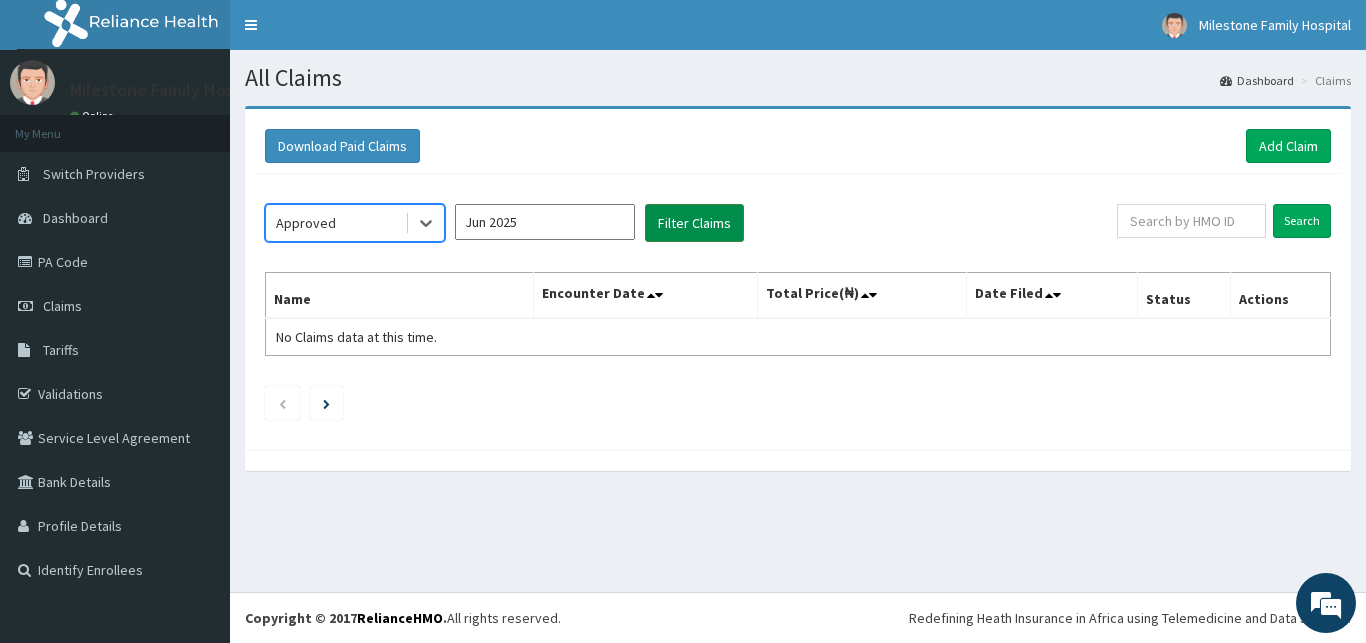 click on "Filter Claims" at bounding box center [694, 223] 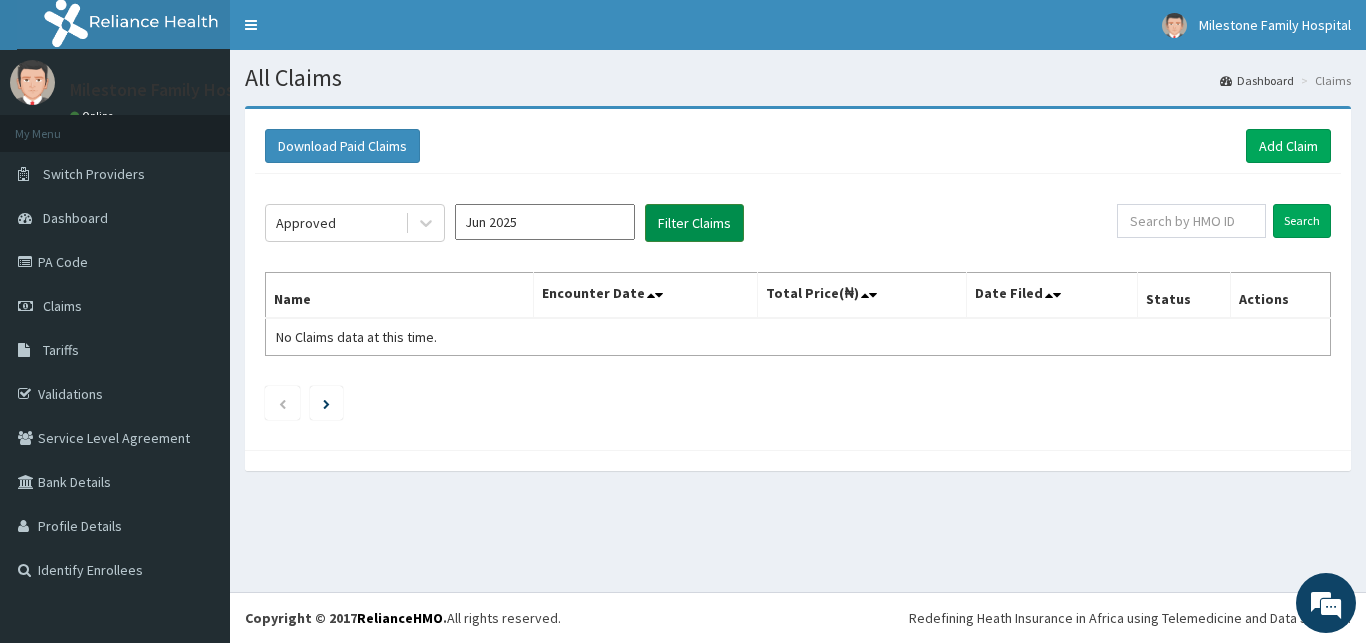 click on "Filter Claims" at bounding box center [694, 223] 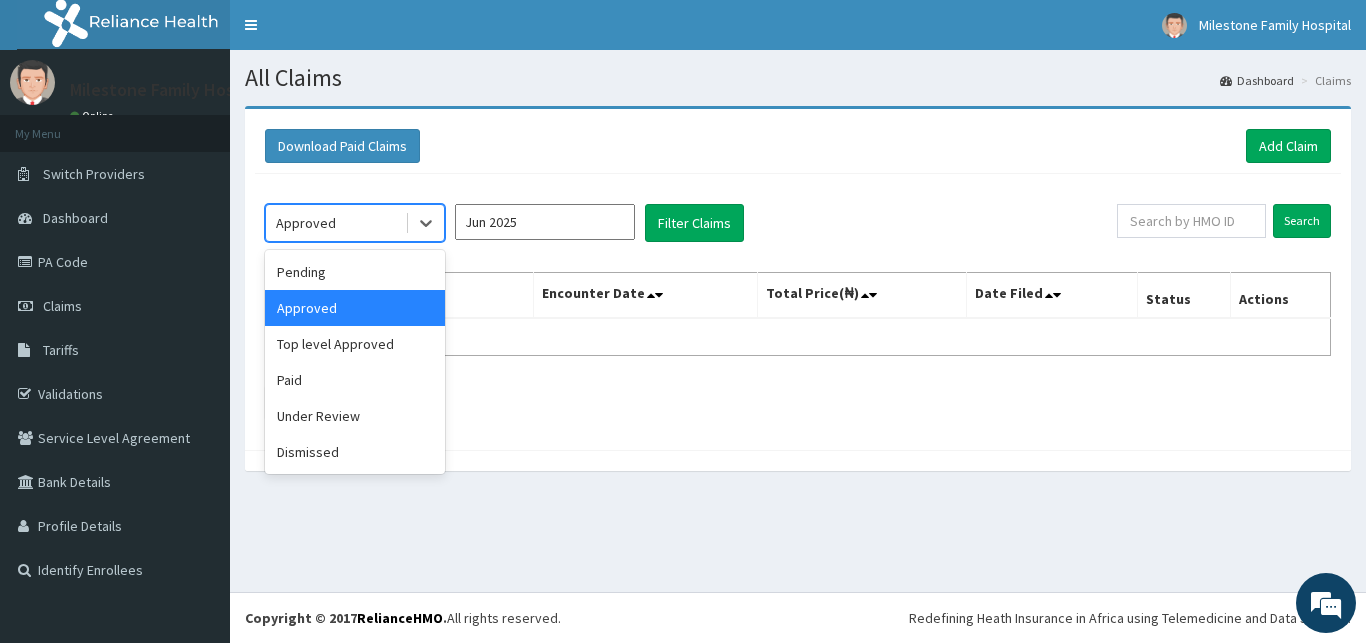 click on "Approved" at bounding box center (335, 223) 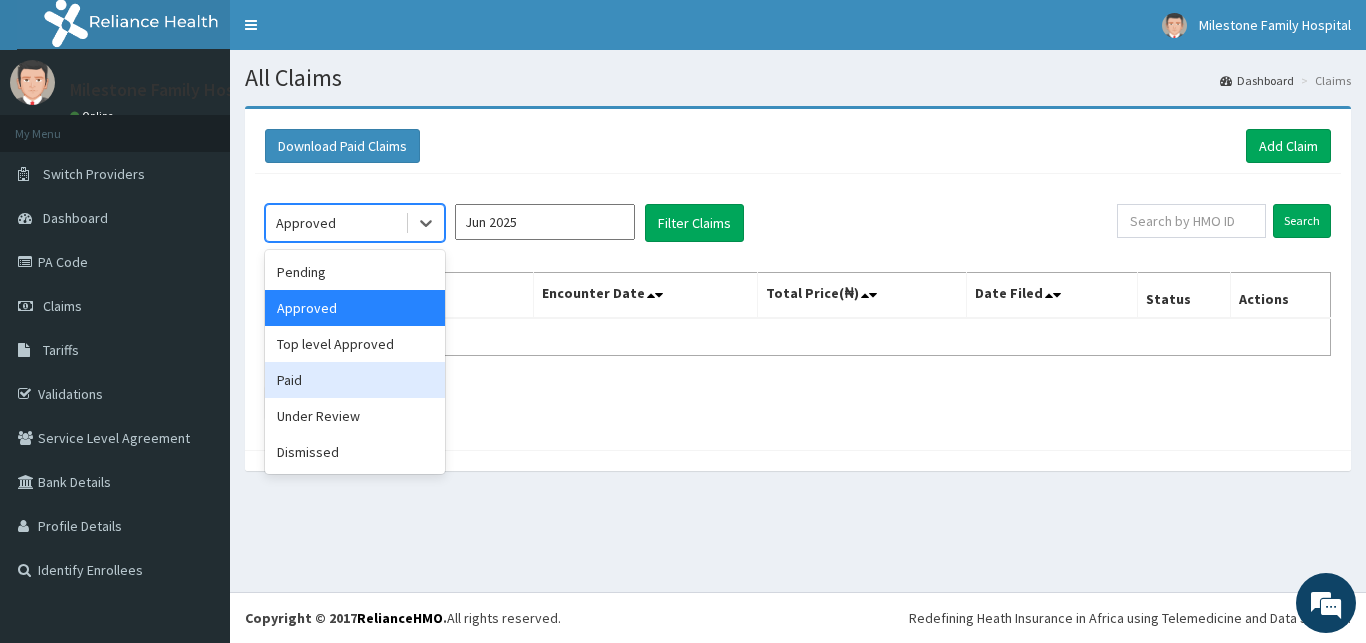 click on "Paid" at bounding box center (355, 380) 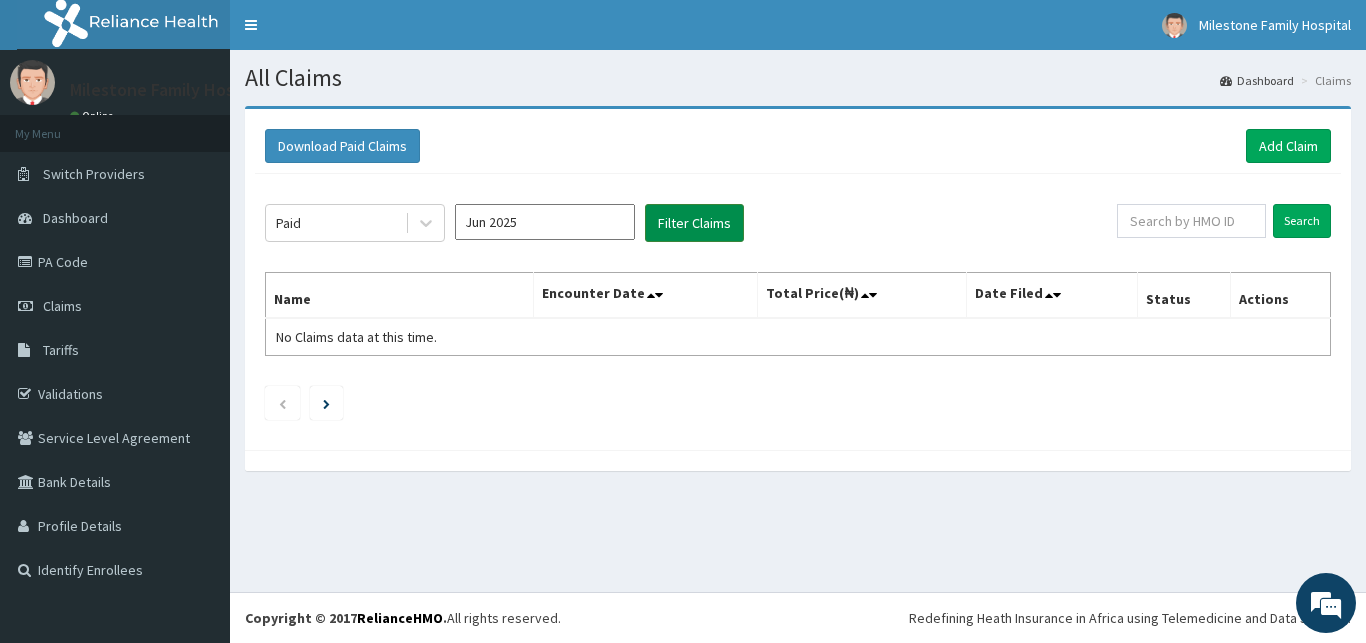 click on "Filter Claims" at bounding box center (694, 223) 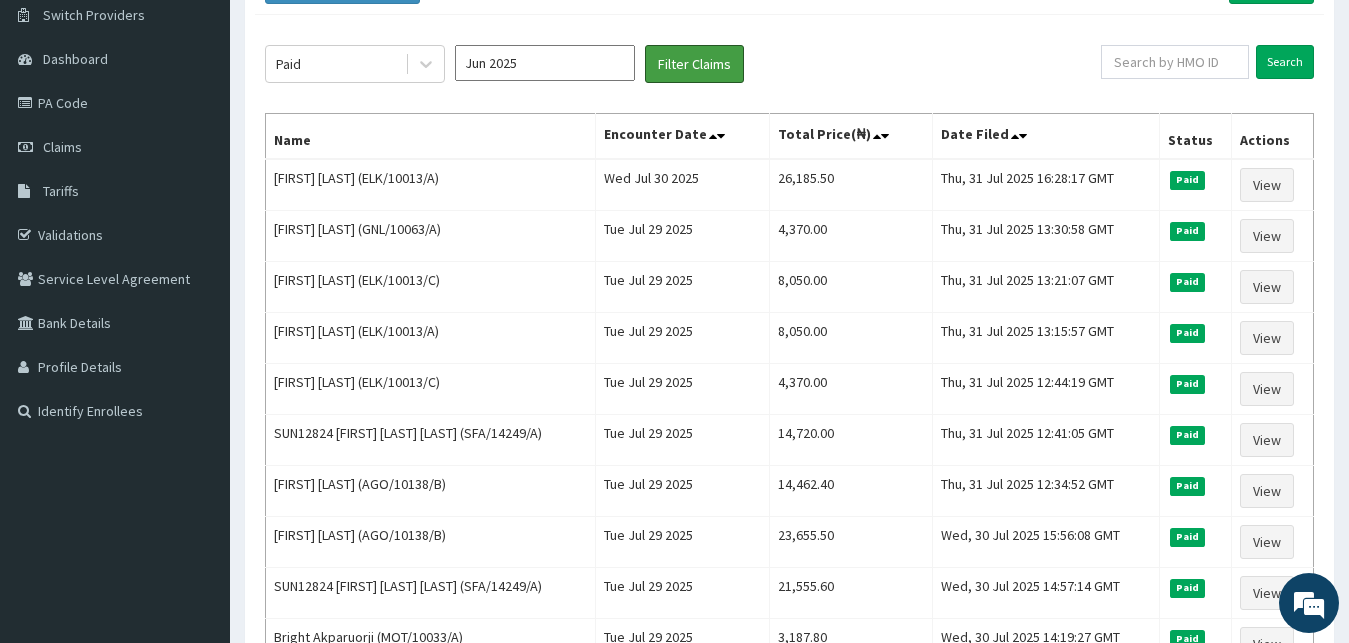 scroll, scrollTop: 204, scrollLeft: 0, axis: vertical 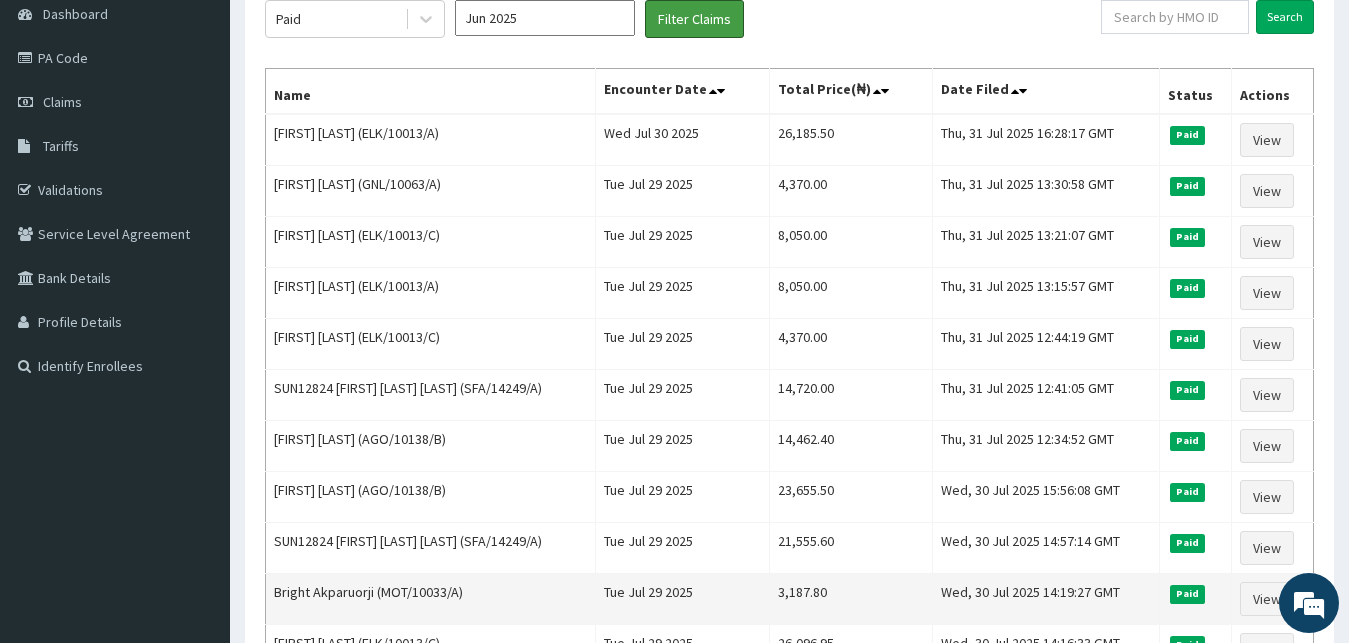 type 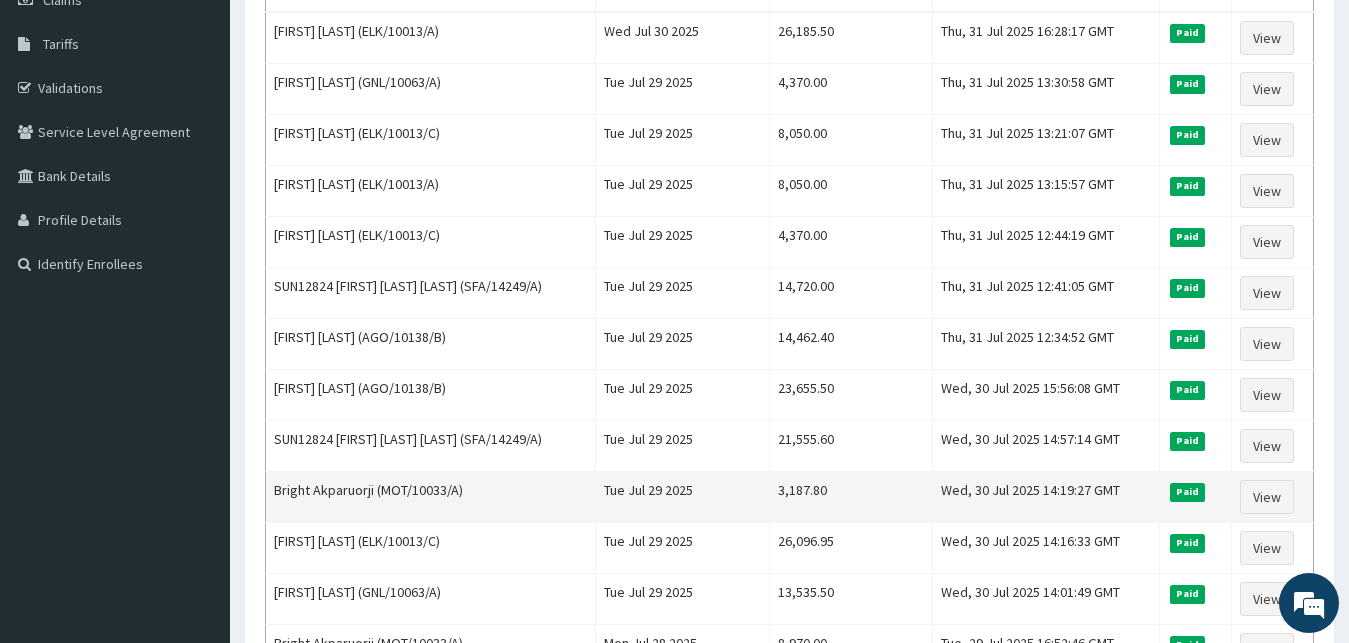 scroll, scrollTop: 357, scrollLeft: 0, axis: vertical 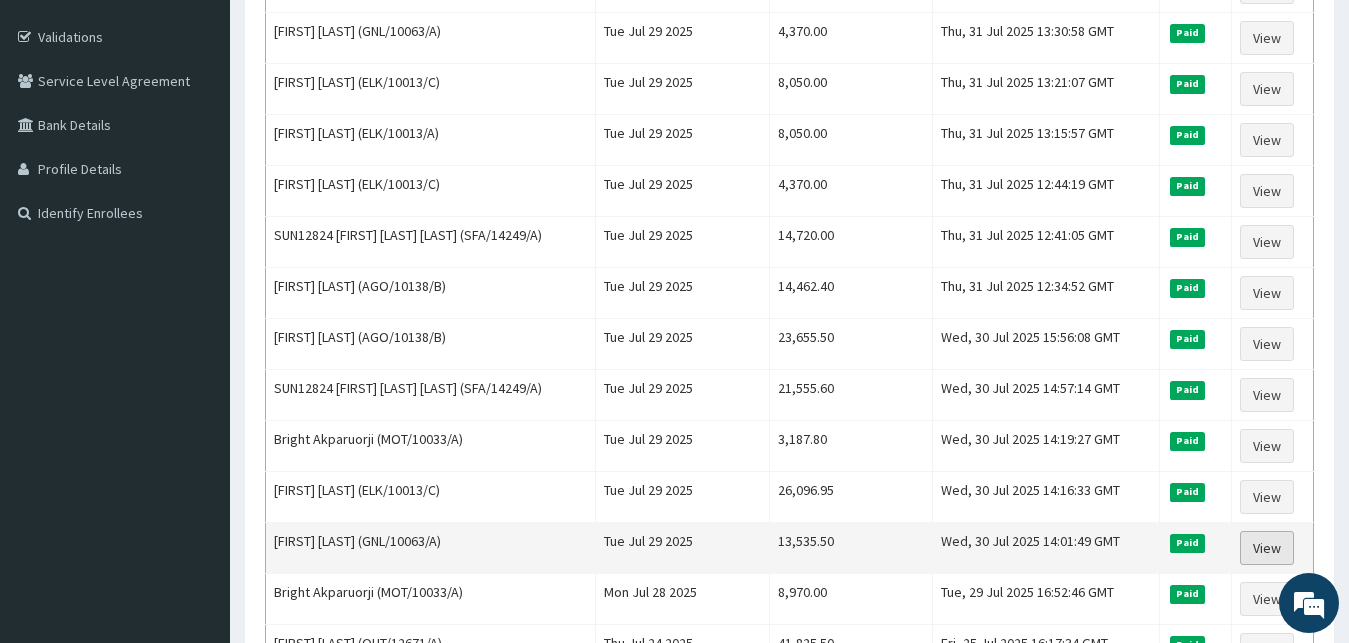 click on "View" at bounding box center (1267, 548) 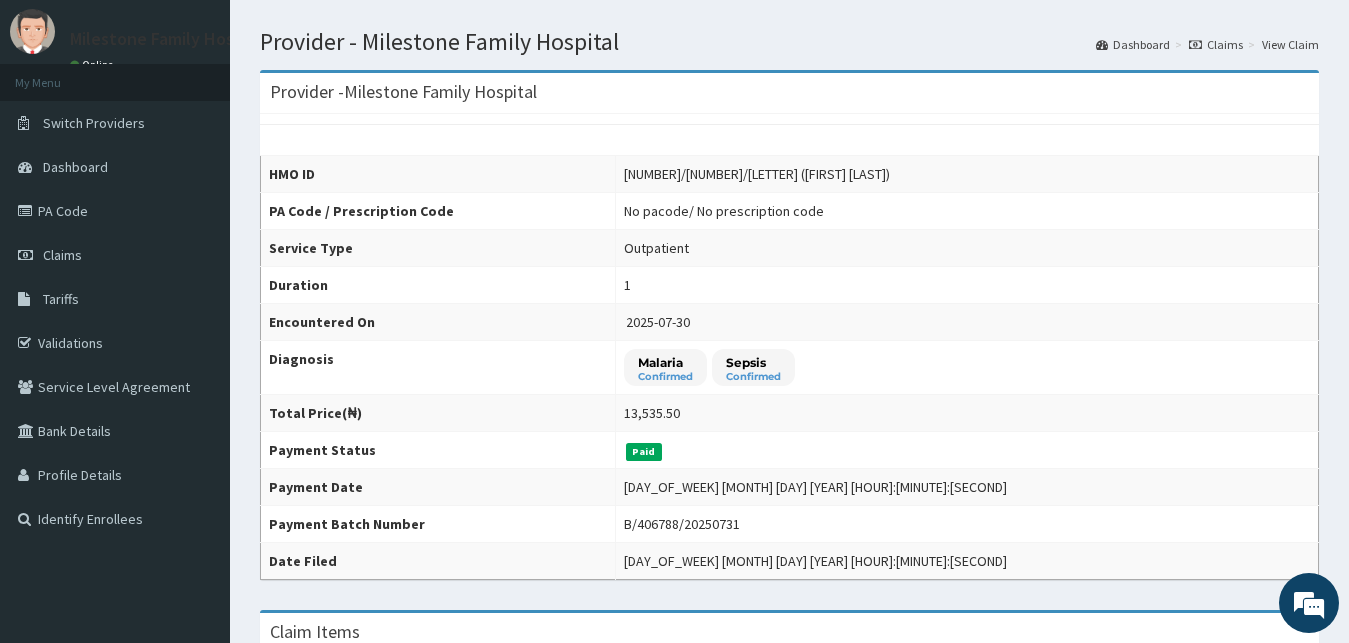 scroll, scrollTop: 51, scrollLeft: 0, axis: vertical 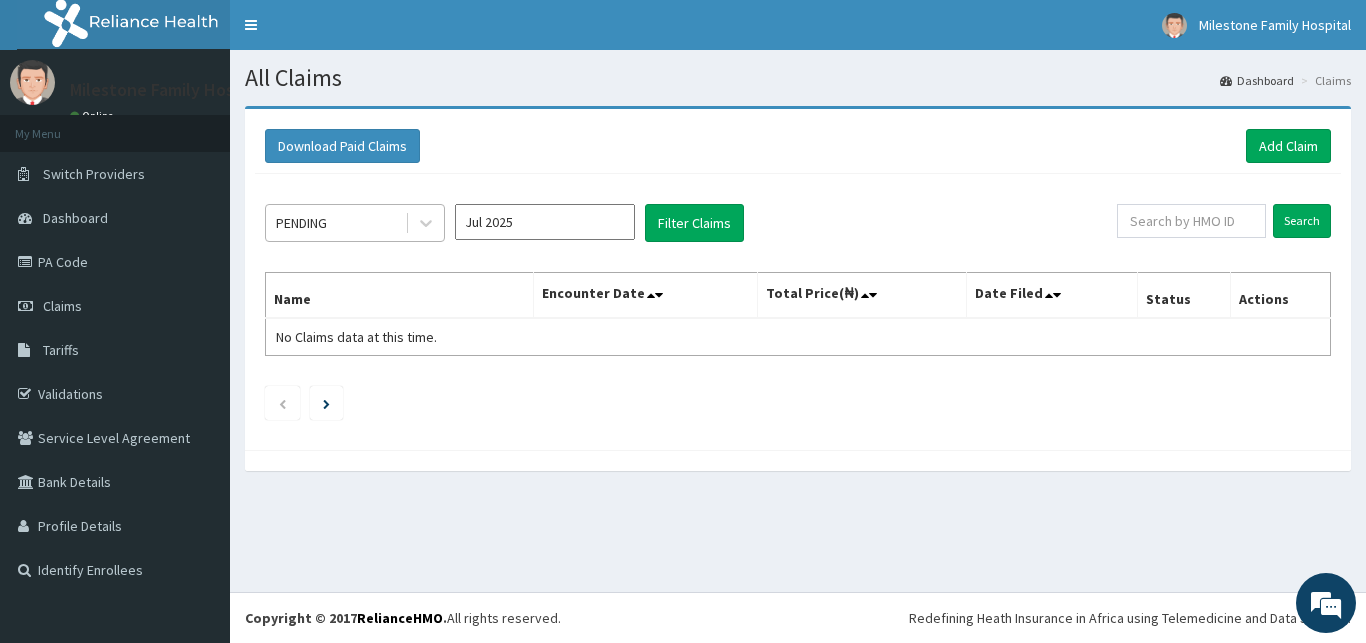 click on "PENDING" at bounding box center [335, 223] 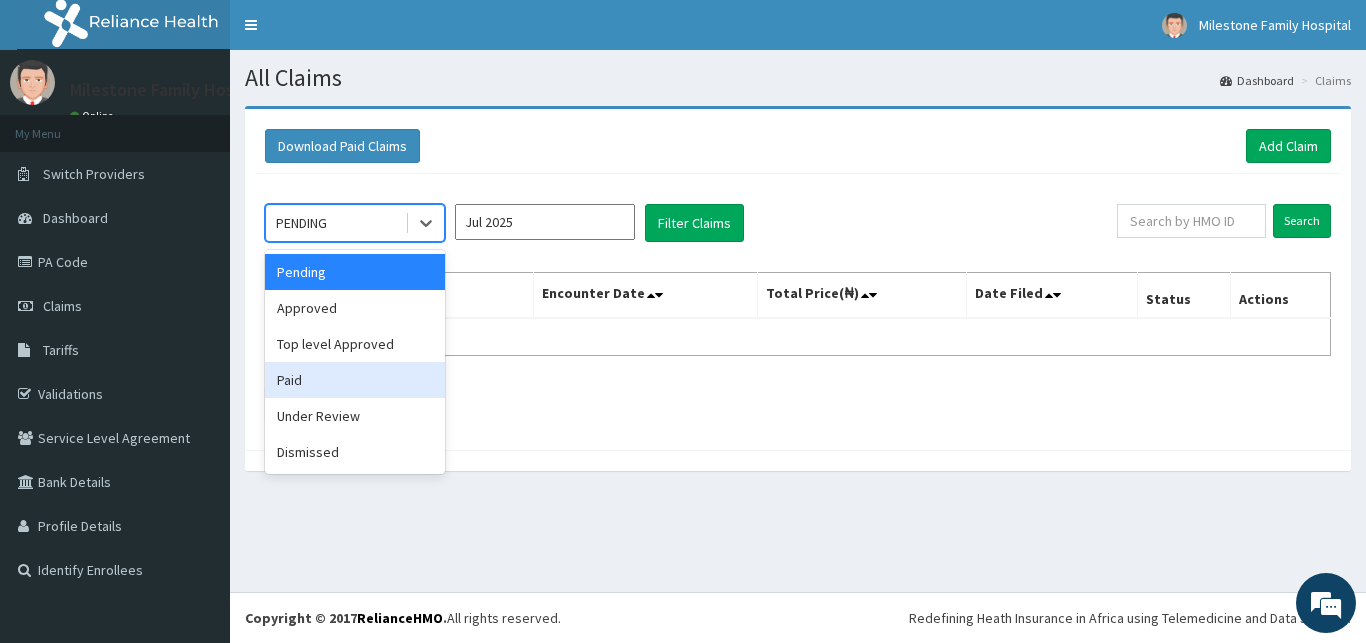 click on "Paid" at bounding box center (355, 380) 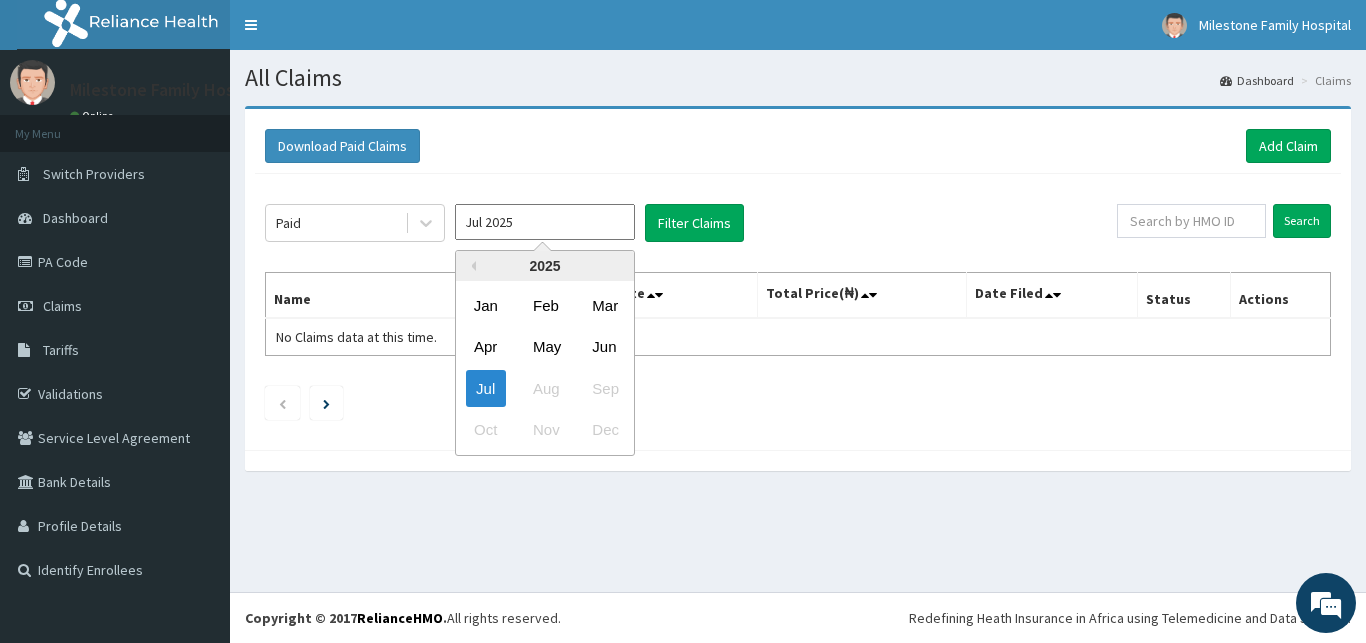 click on "Jul 2025" at bounding box center (545, 222) 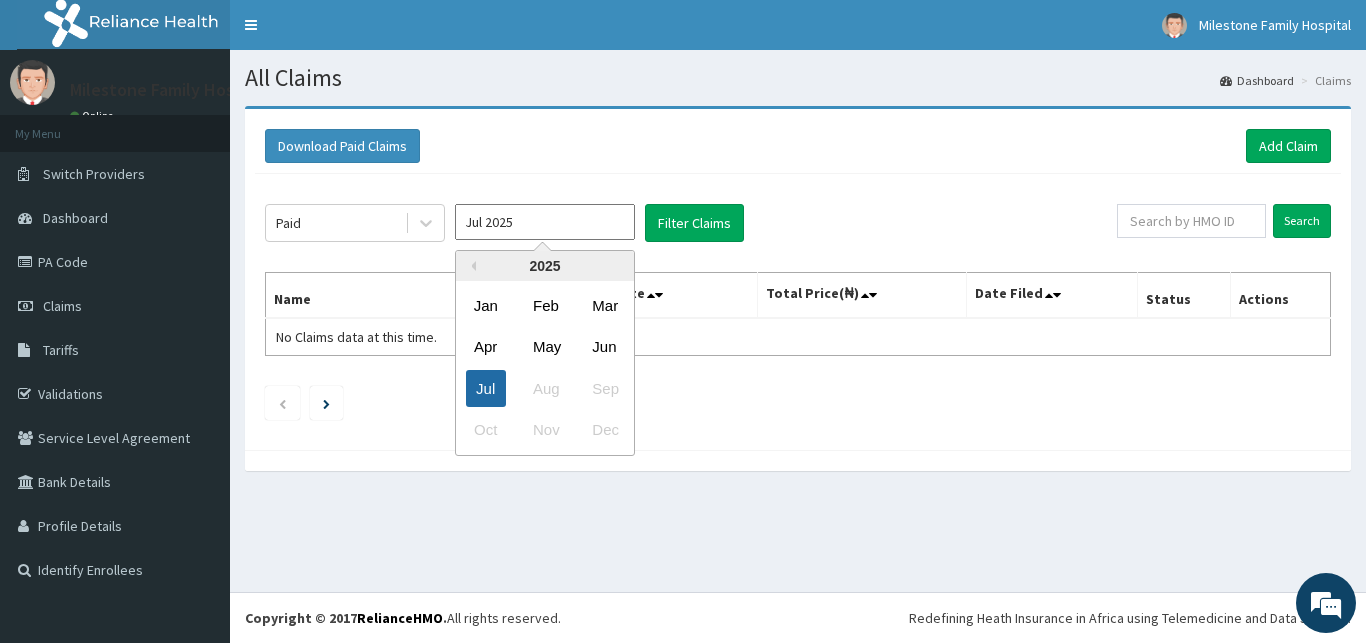 click on "Jul" at bounding box center [486, 388] 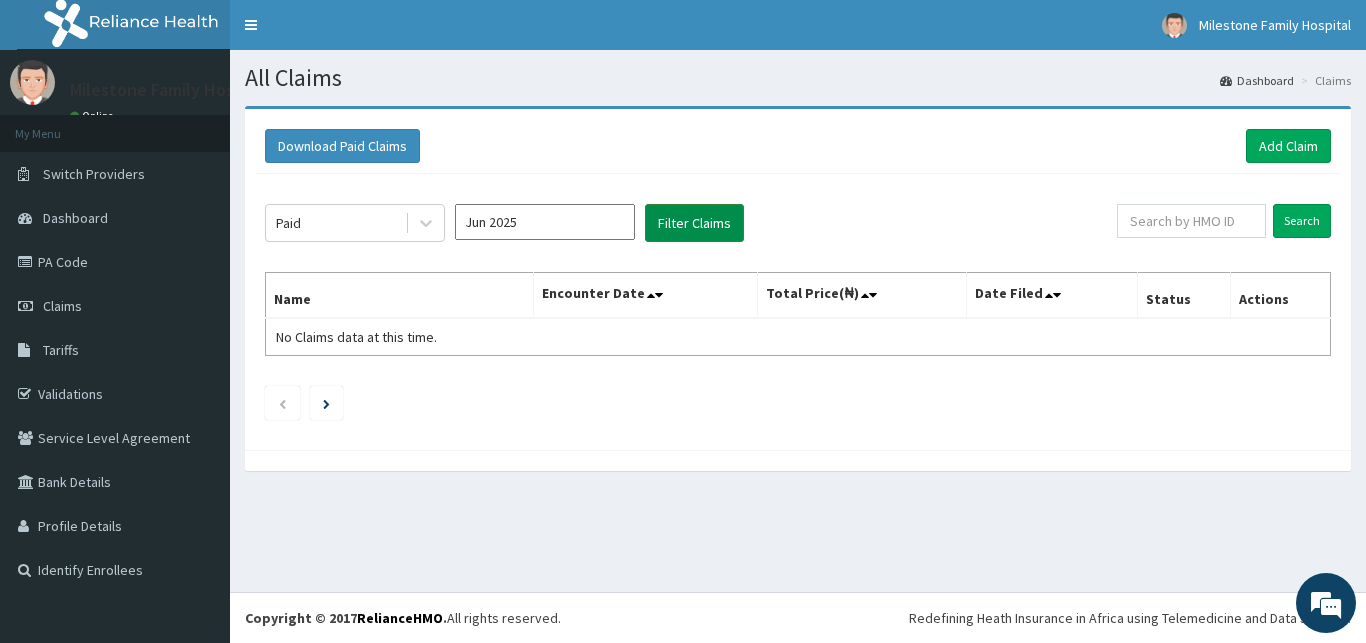 click on "Filter Claims" at bounding box center [694, 223] 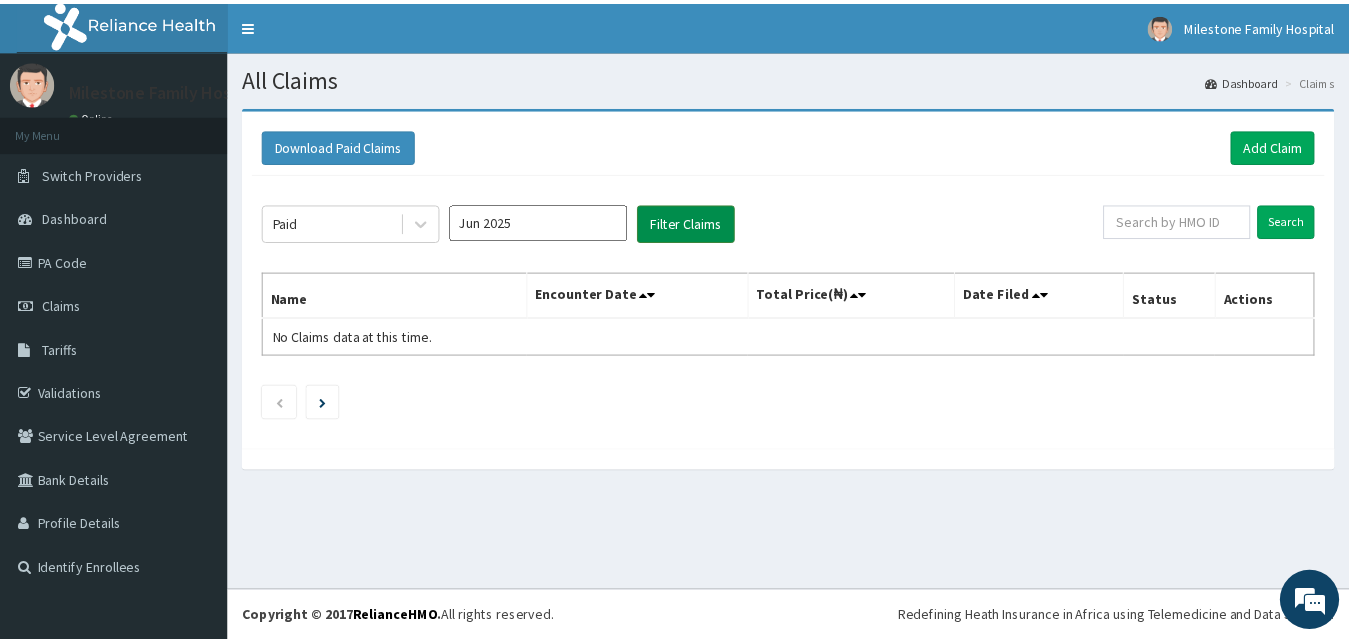 scroll, scrollTop: 0, scrollLeft: 0, axis: both 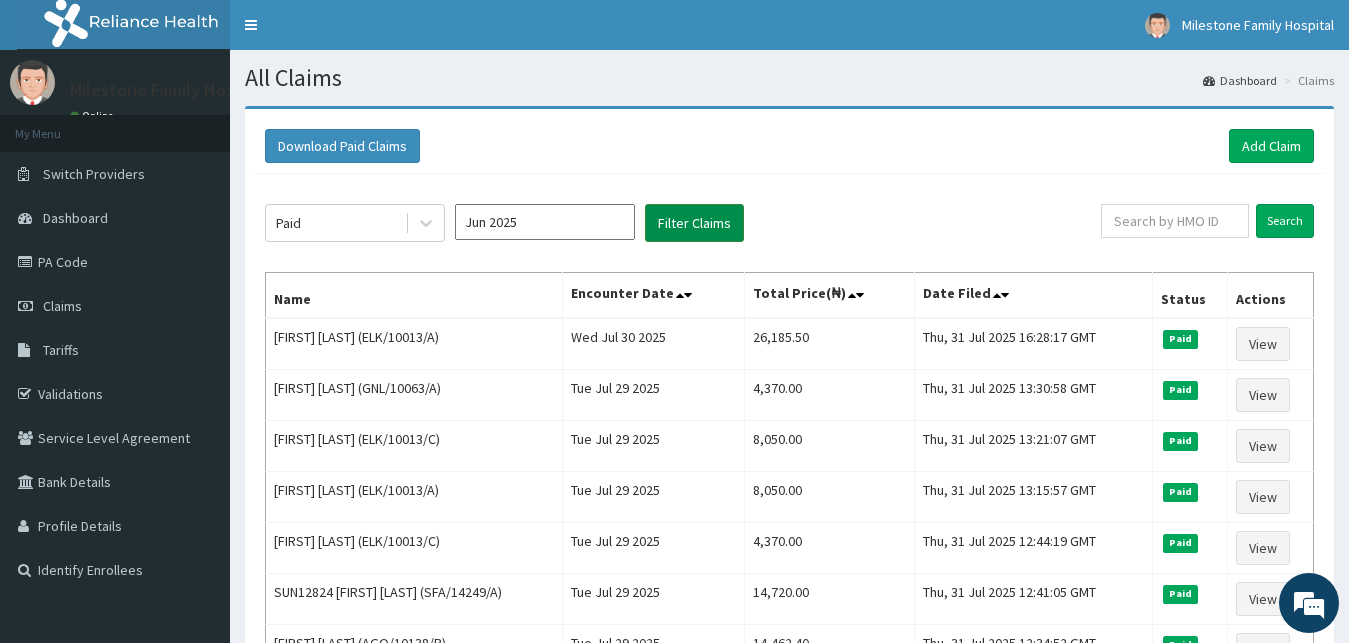 type 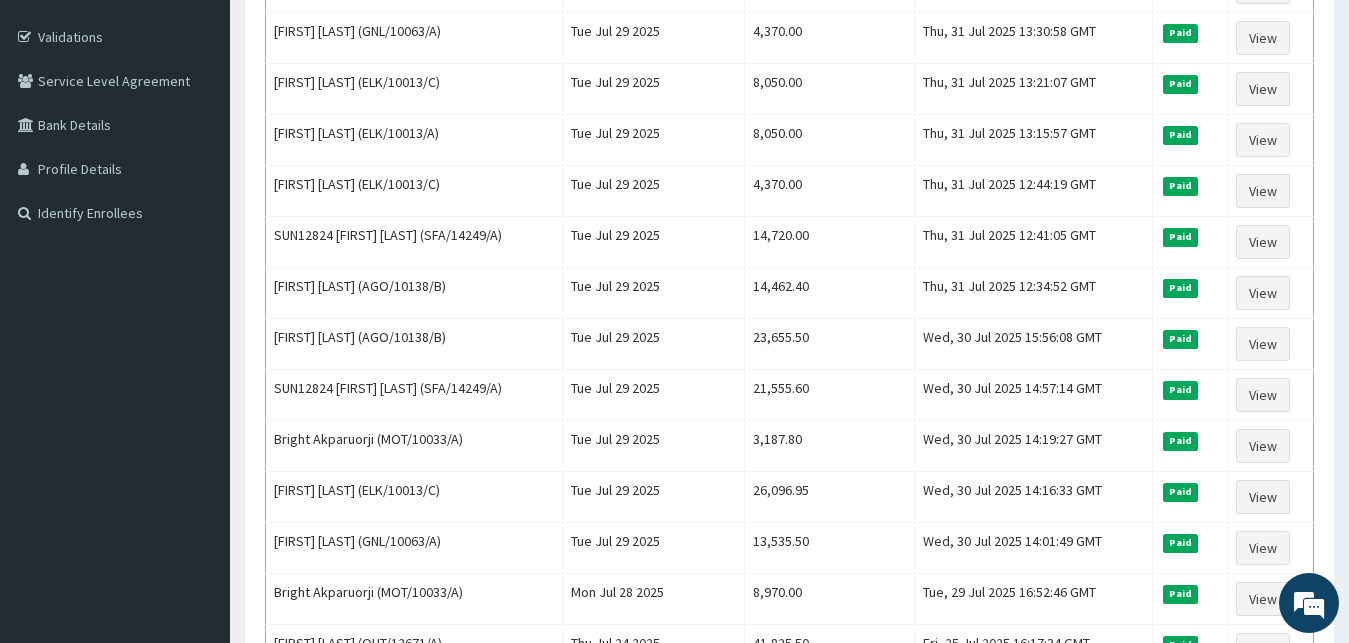 scroll, scrollTop: 408, scrollLeft: 0, axis: vertical 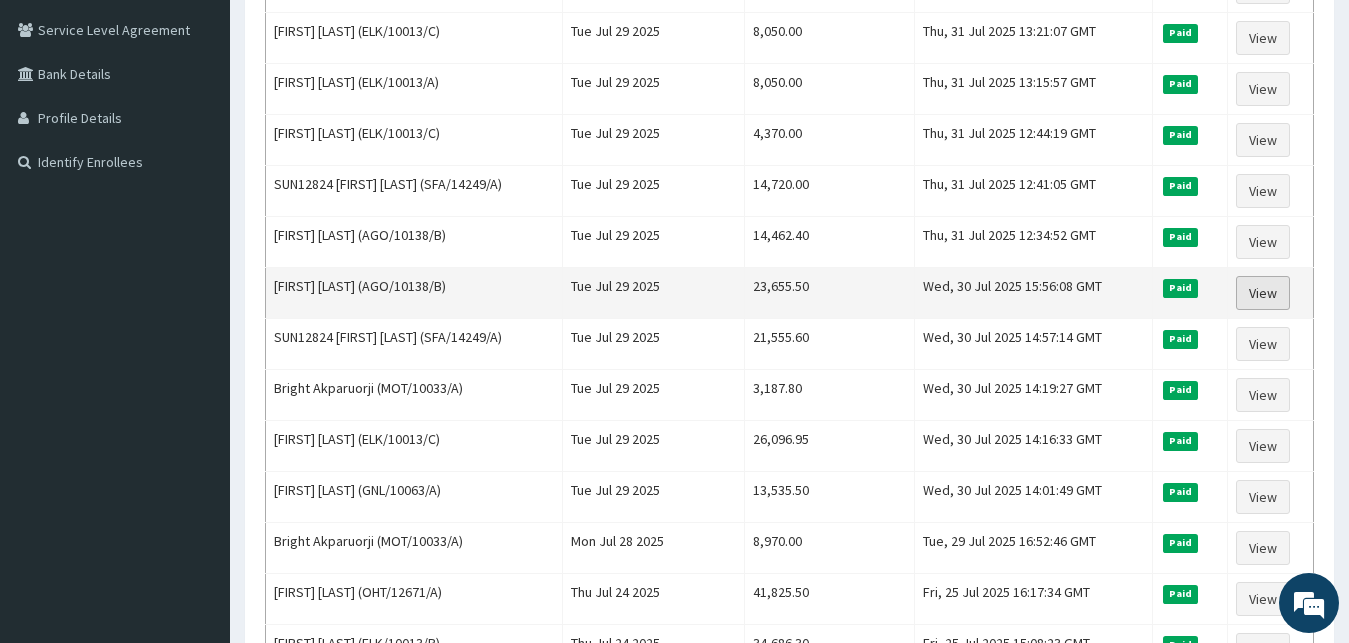 click on "View" at bounding box center (1263, 293) 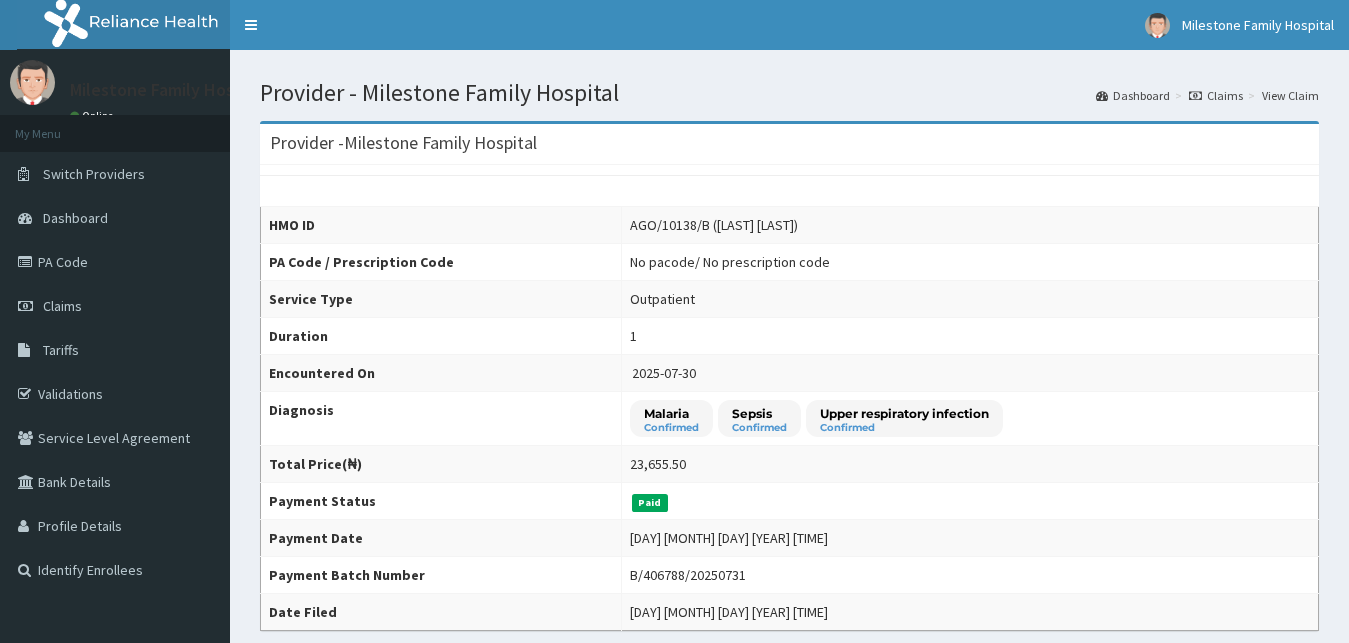 scroll, scrollTop: 0, scrollLeft: 0, axis: both 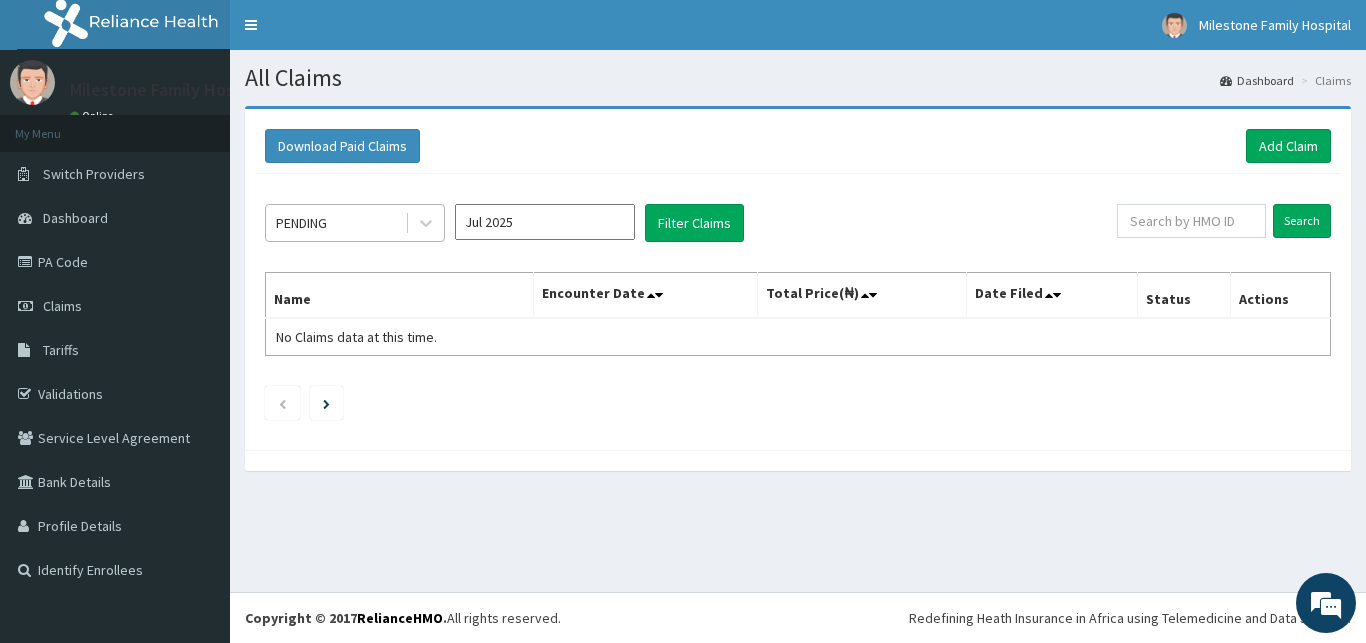 click on "PENDING" at bounding box center (335, 223) 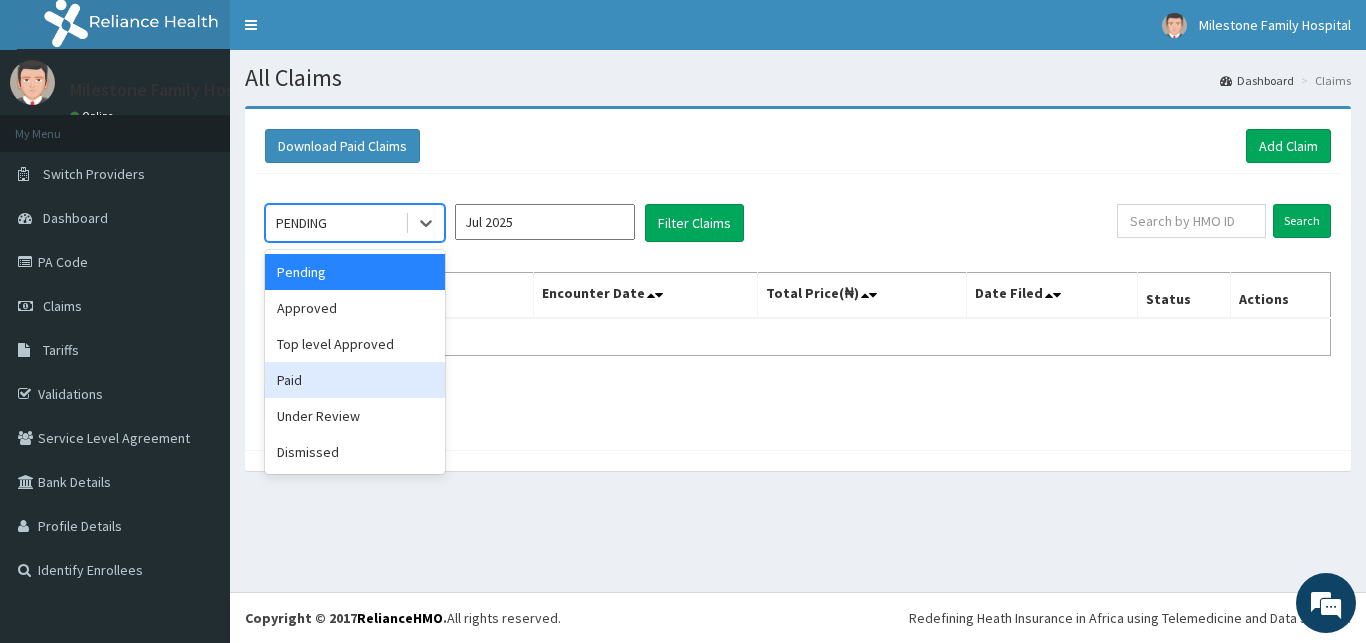 click on "Paid" at bounding box center [355, 380] 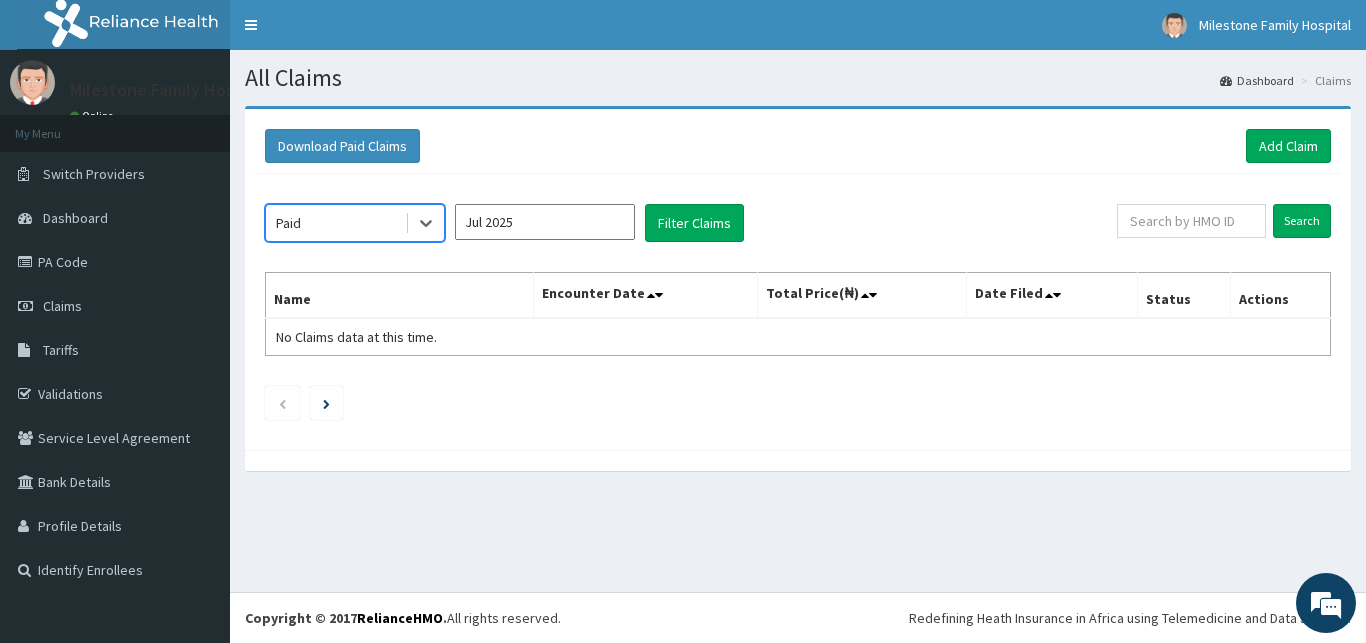 click on "Jul 2025" at bounding box center [545, 222] 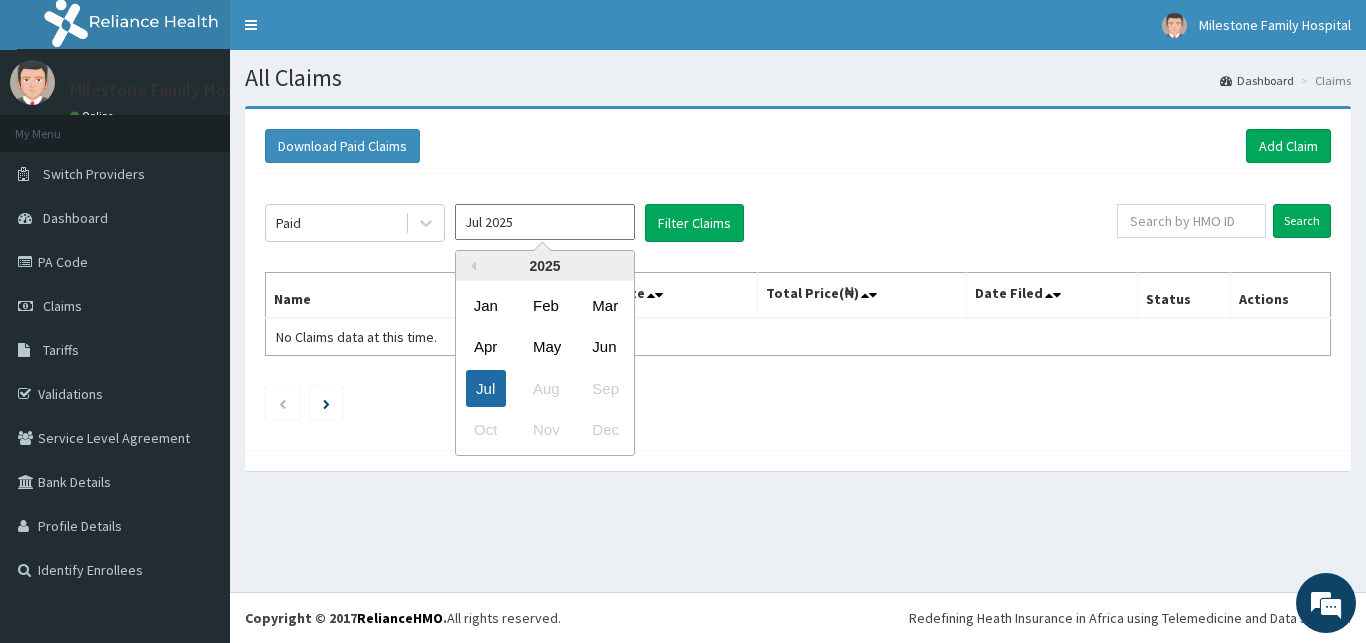 click on "Jul" at bounding box center [486, 388] 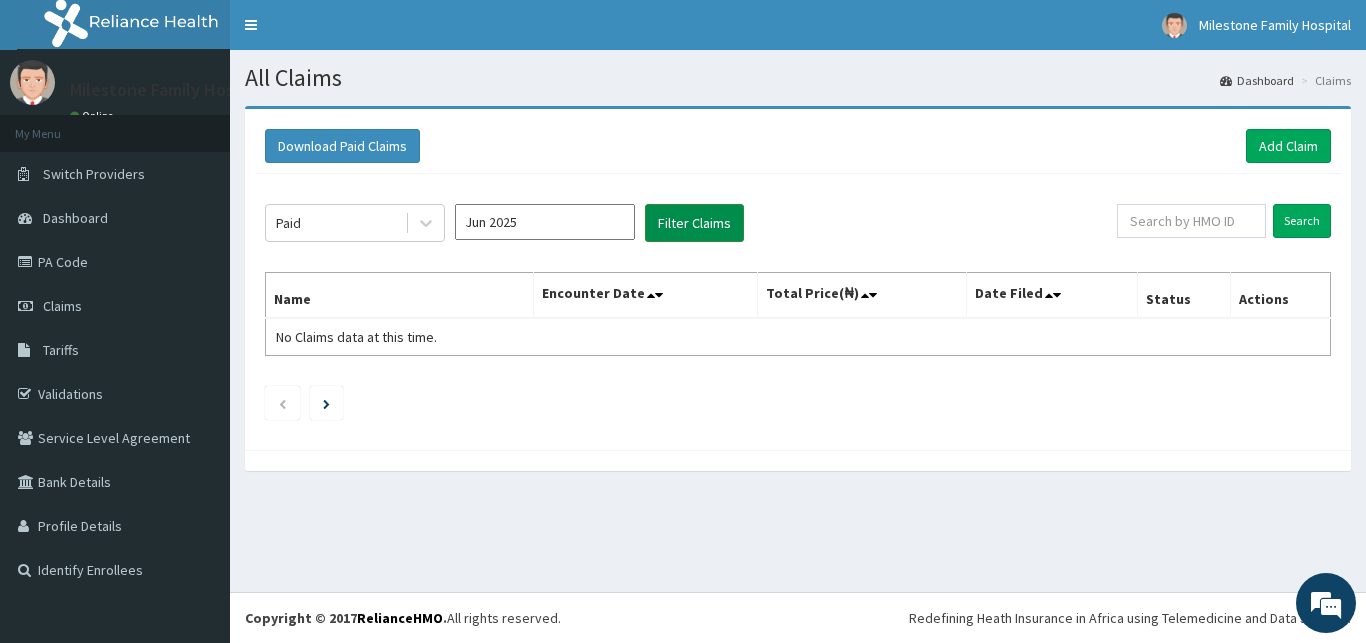 click on "Filter Claims" at bounding box center (694, 223) 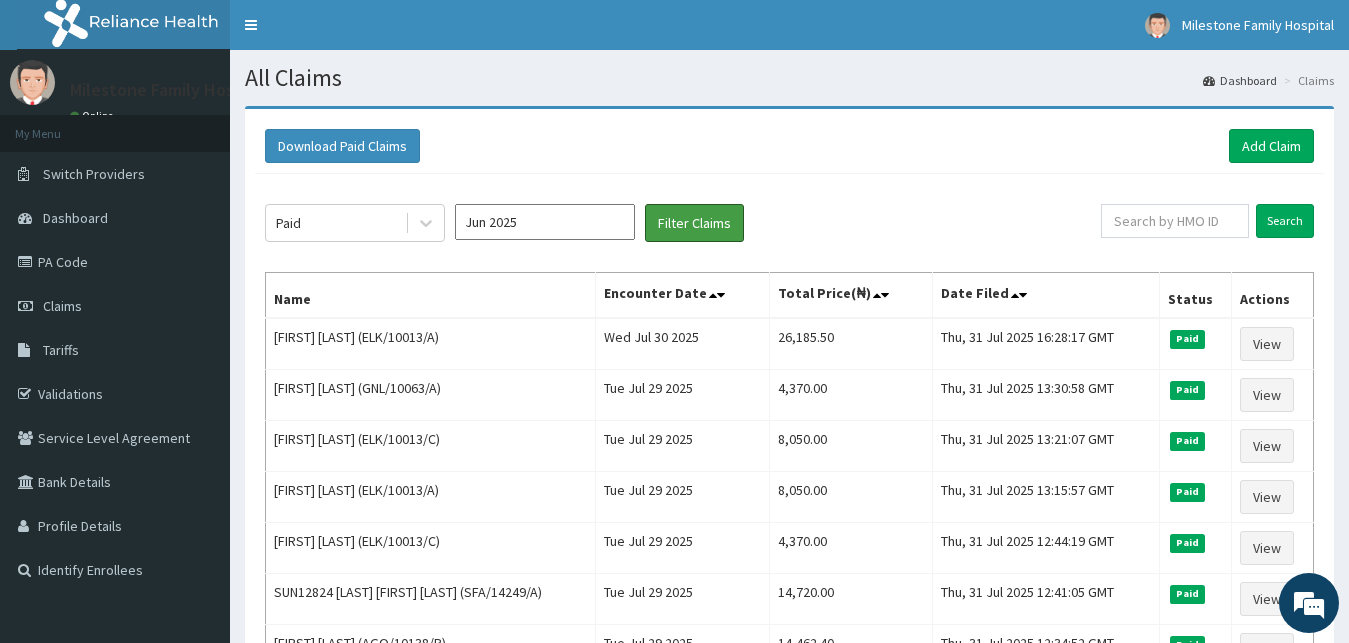 type 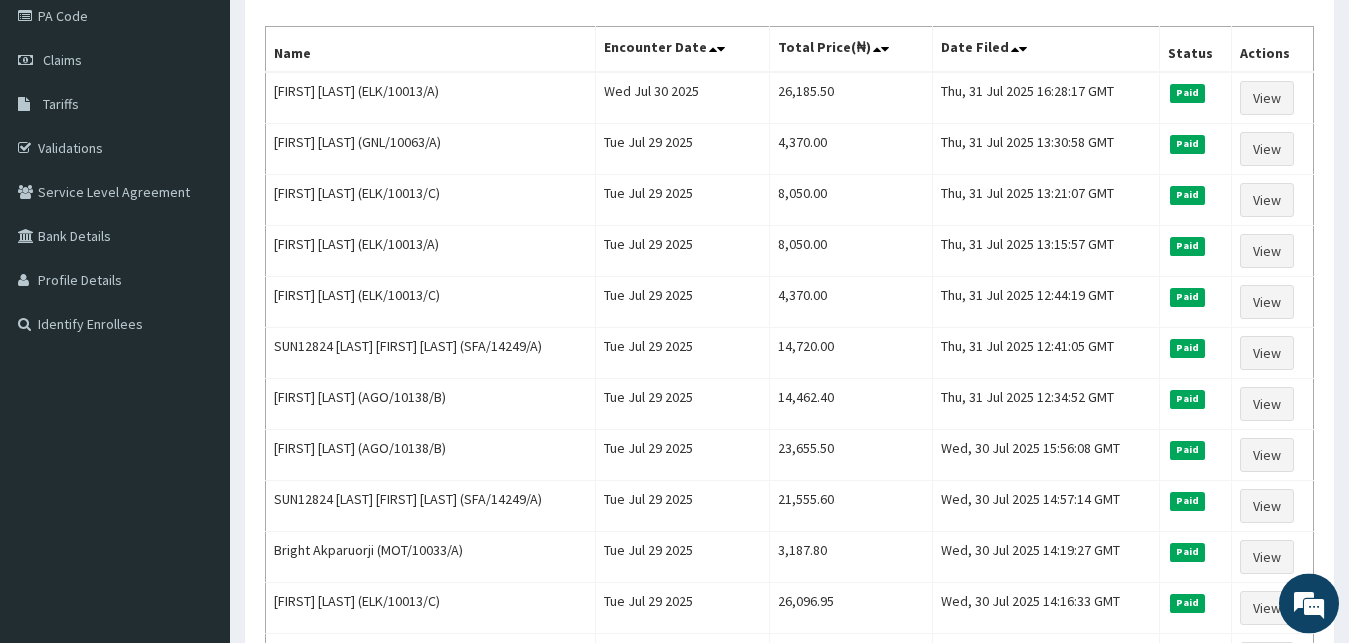 scroll, scrollTop: 255, scrollLeft: 0, axis: vertical 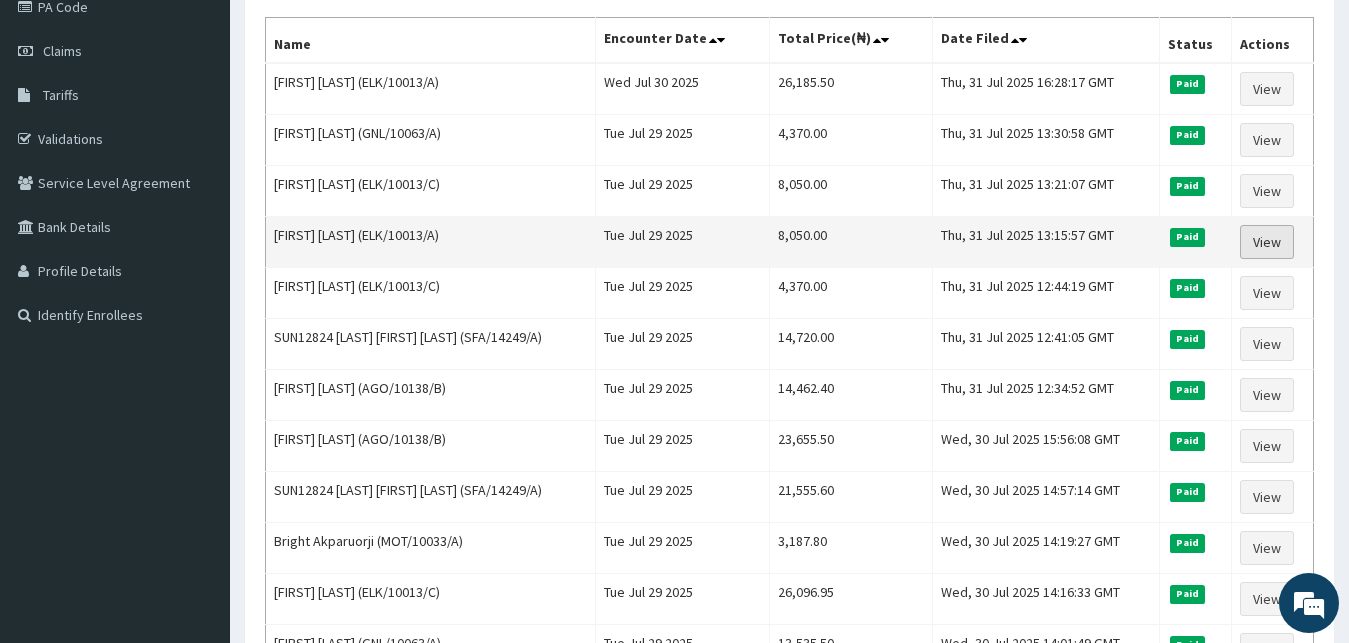 click on "View" at bounding box center (1267, 242) 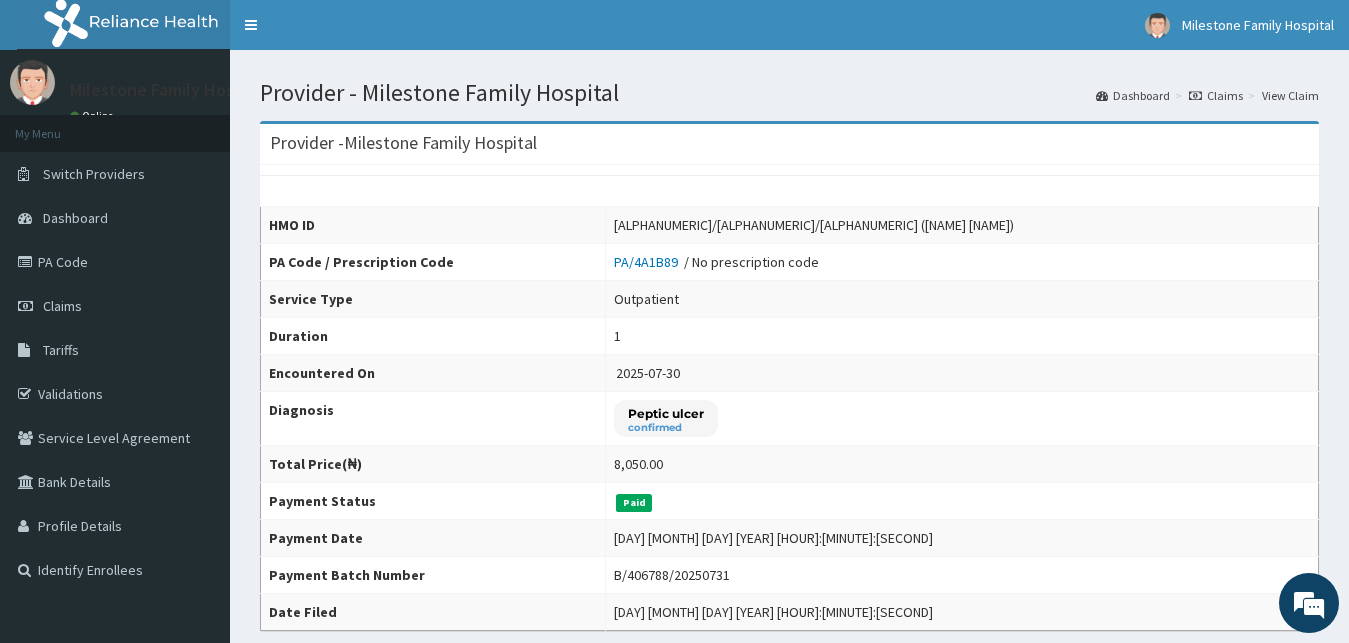 scroll, scrollTop: 0, scrollLeft: 0, axis: both 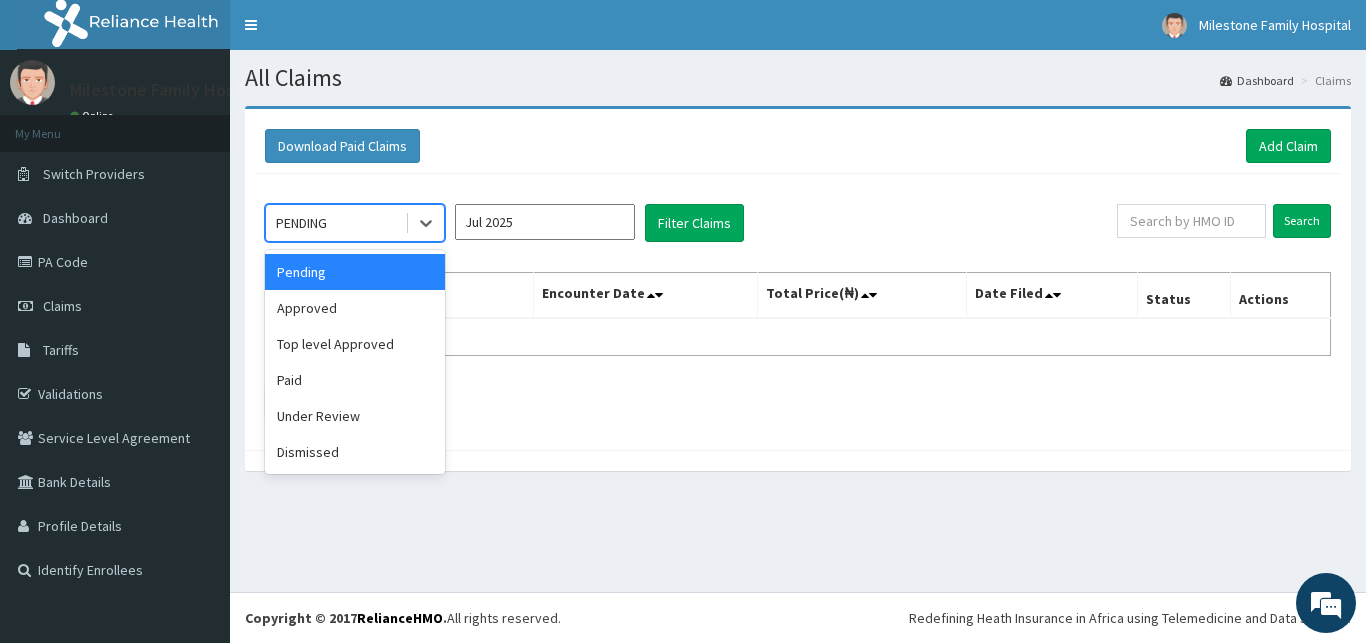 click on "PENDING" at bounding box center [335, 223] 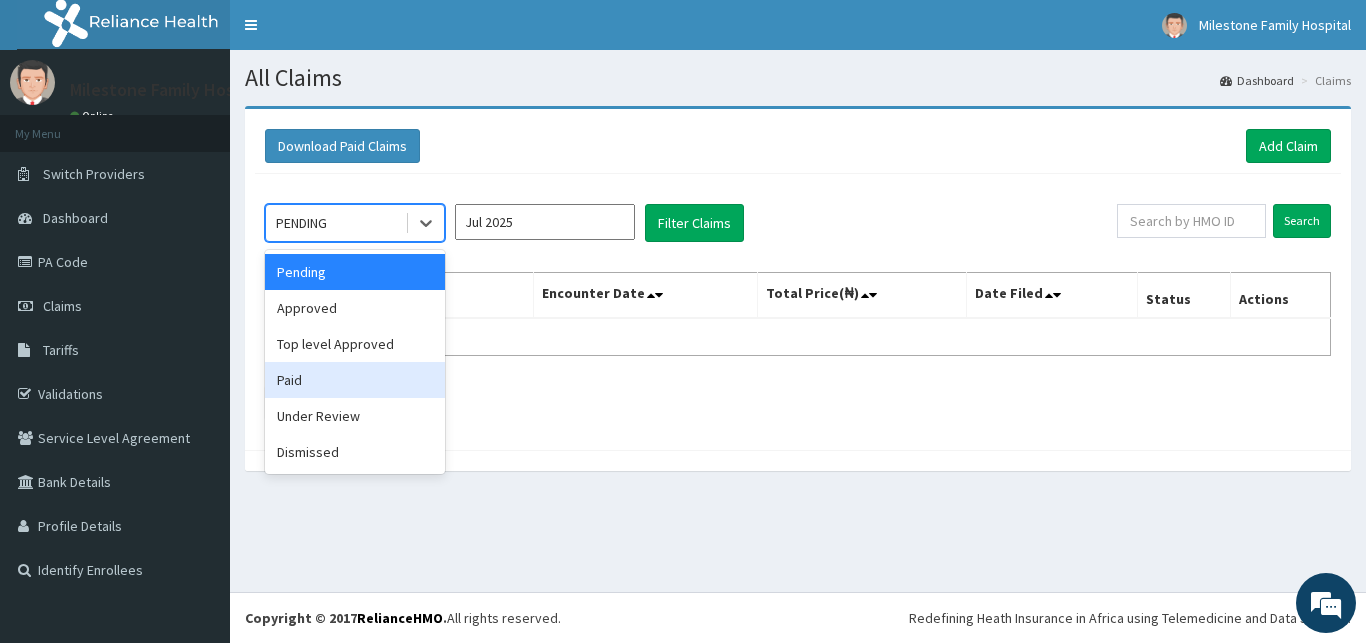 click on "Paid" at bounding box center [355, 380] 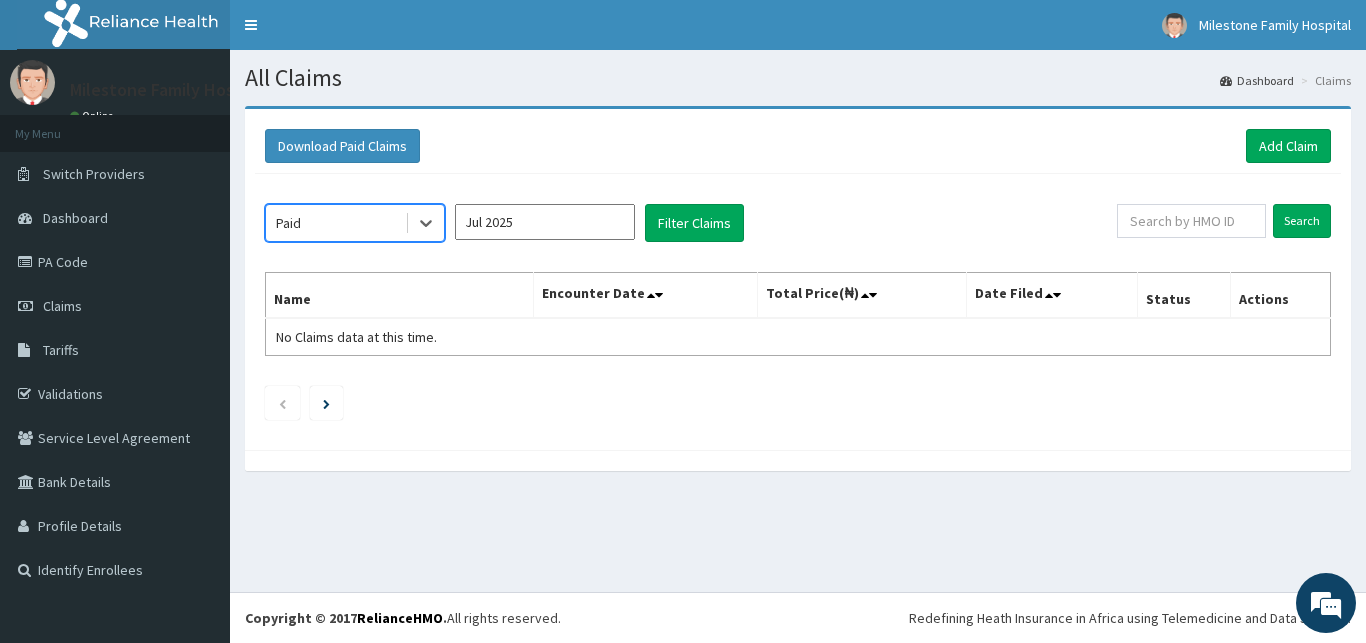 click on "Jul 2025" at bounding box center (545, 222) 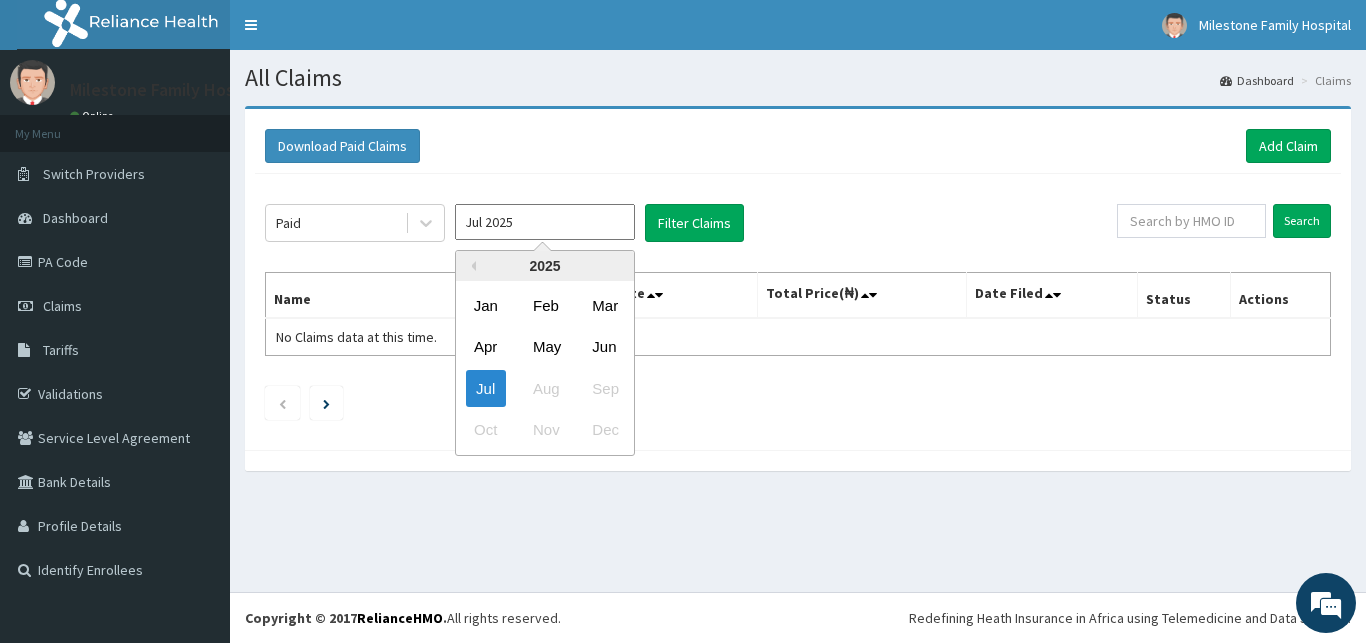 click on "Jul 2025" at bounding box center [545, 222] 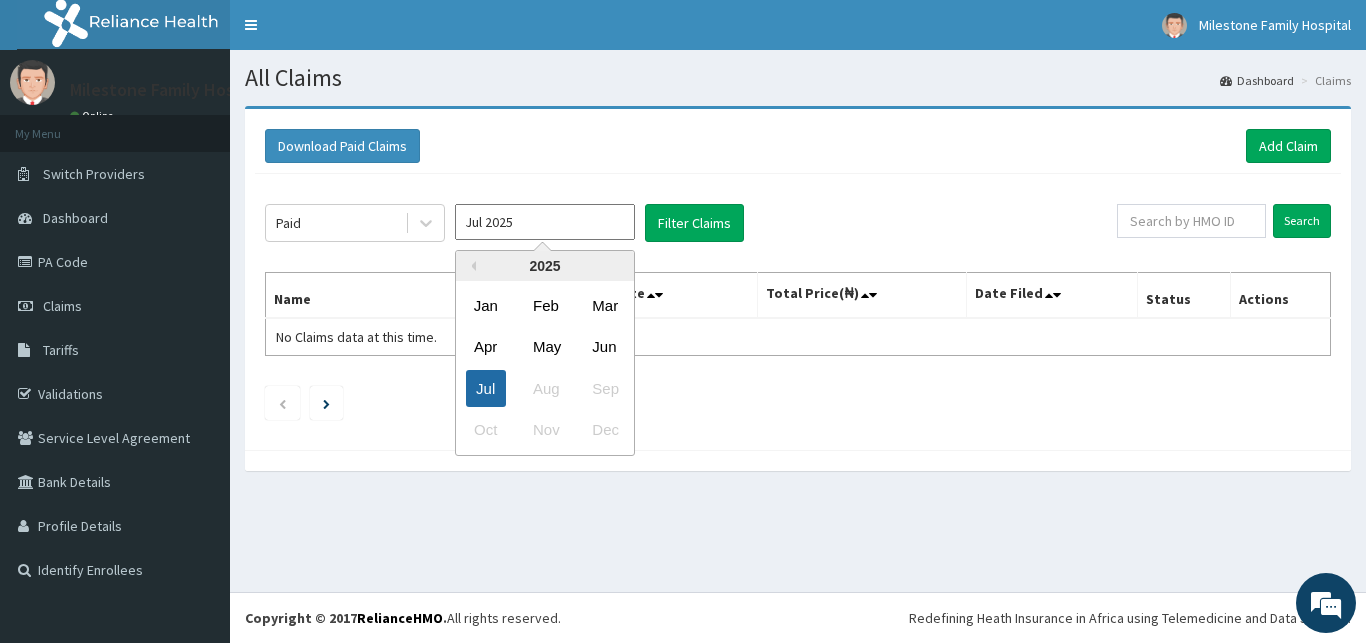 click on "Jul" at bounding box center (486, 388) 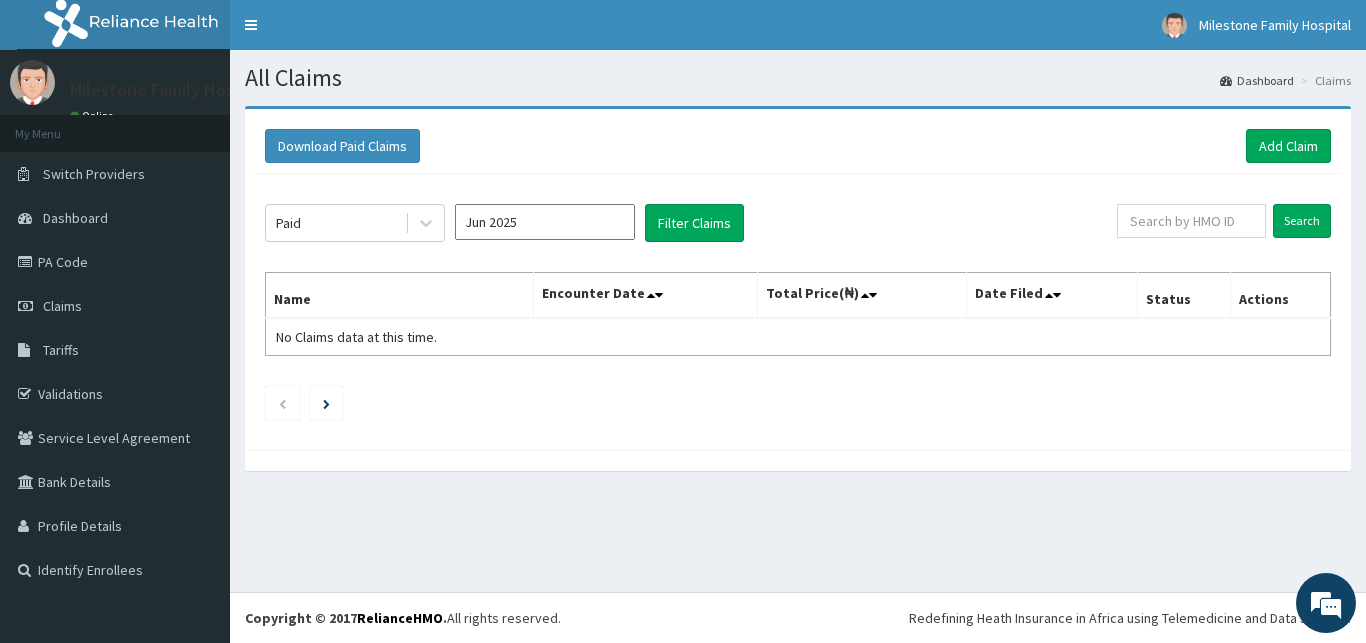 type on "Jun 2025" 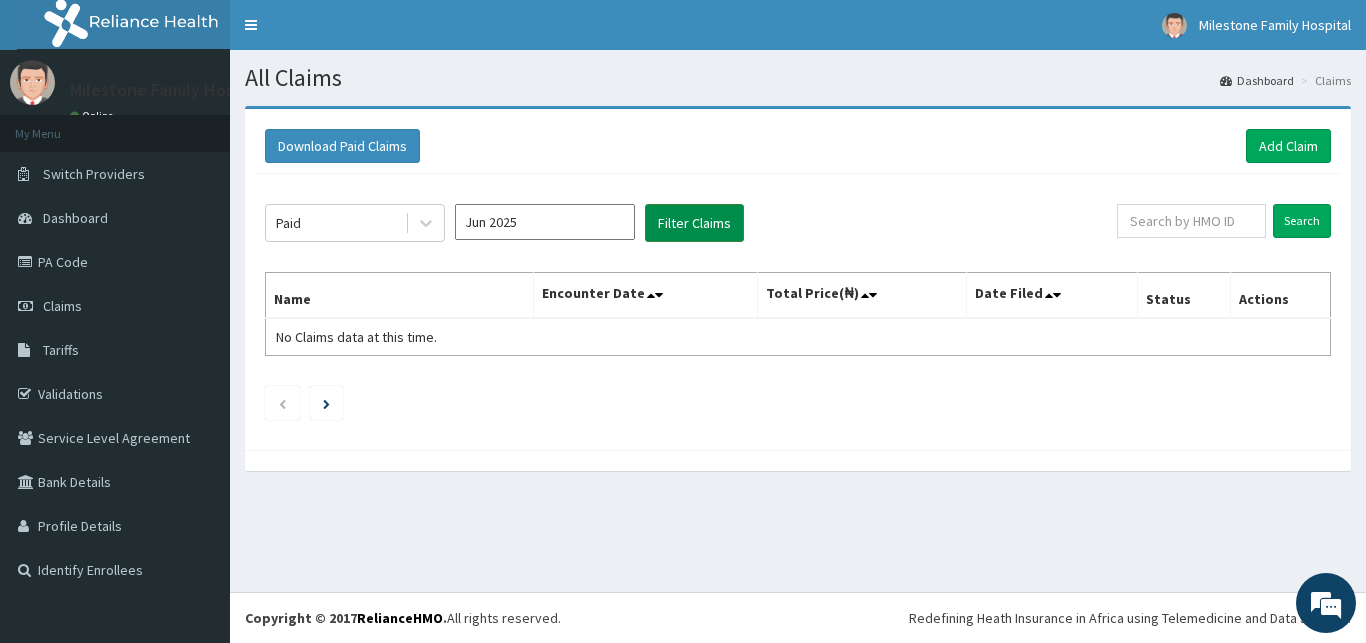 click on "Filter Claims" at bounding box center (694, 223) 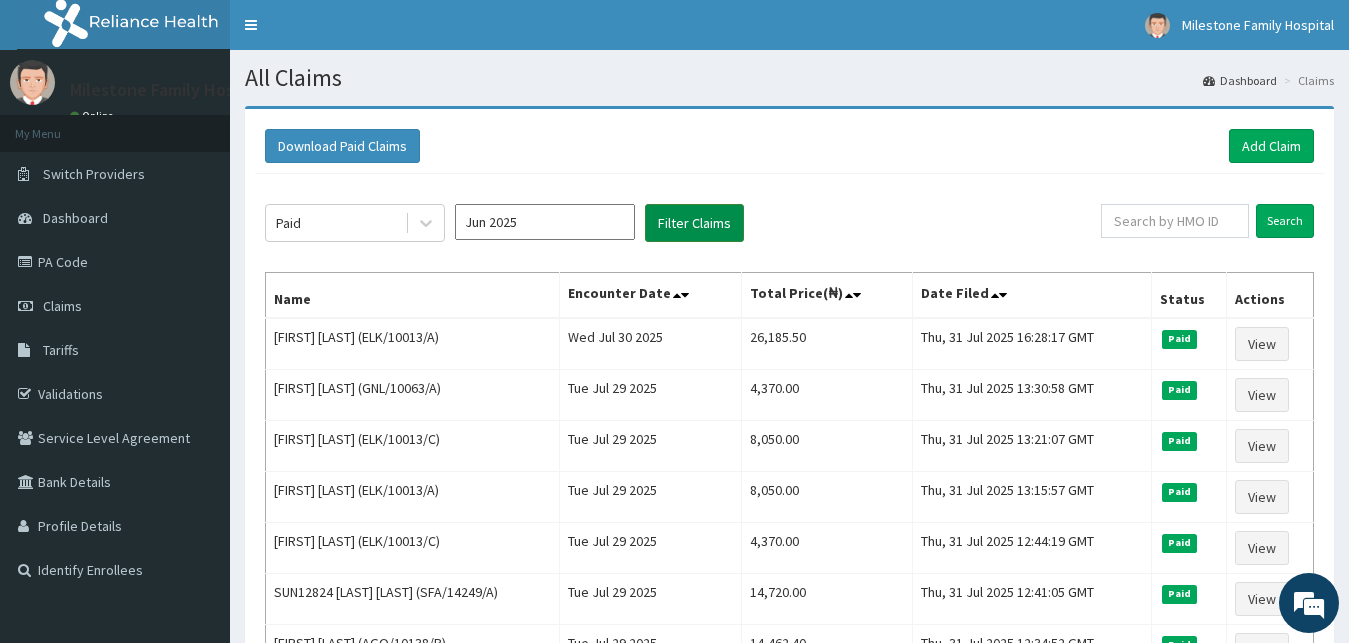 type 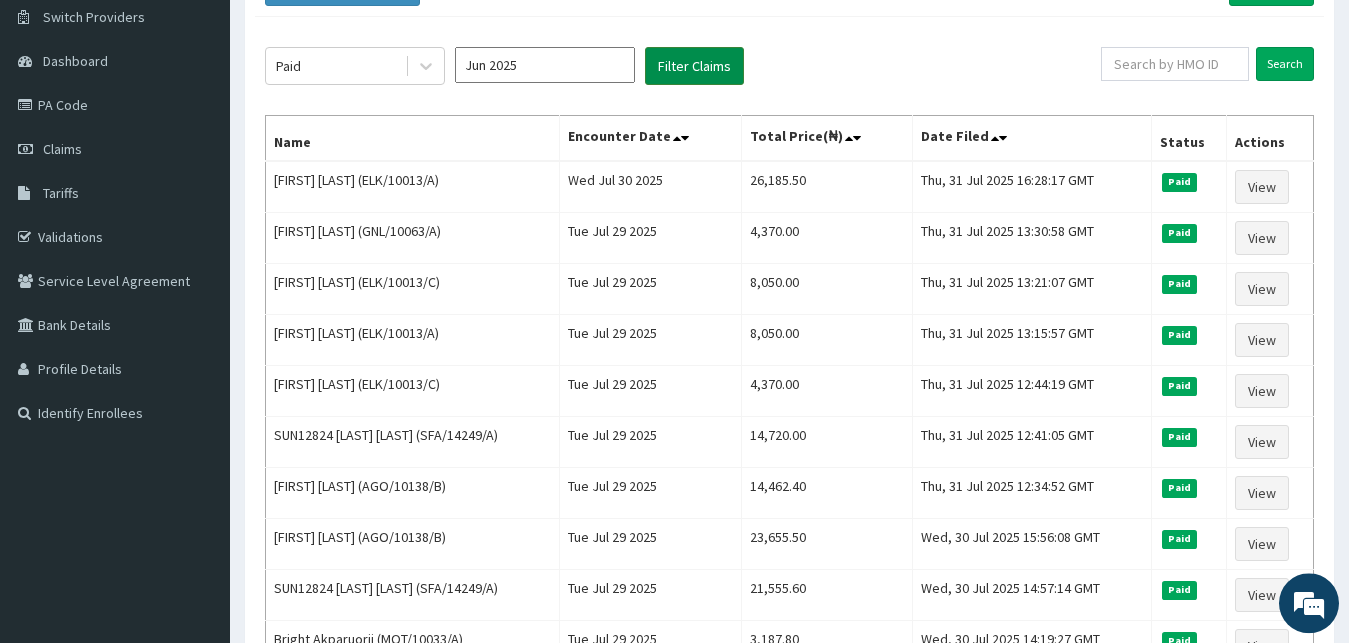 scroll, scrollTop: 153, scrollLeft: 0, axis: vertical 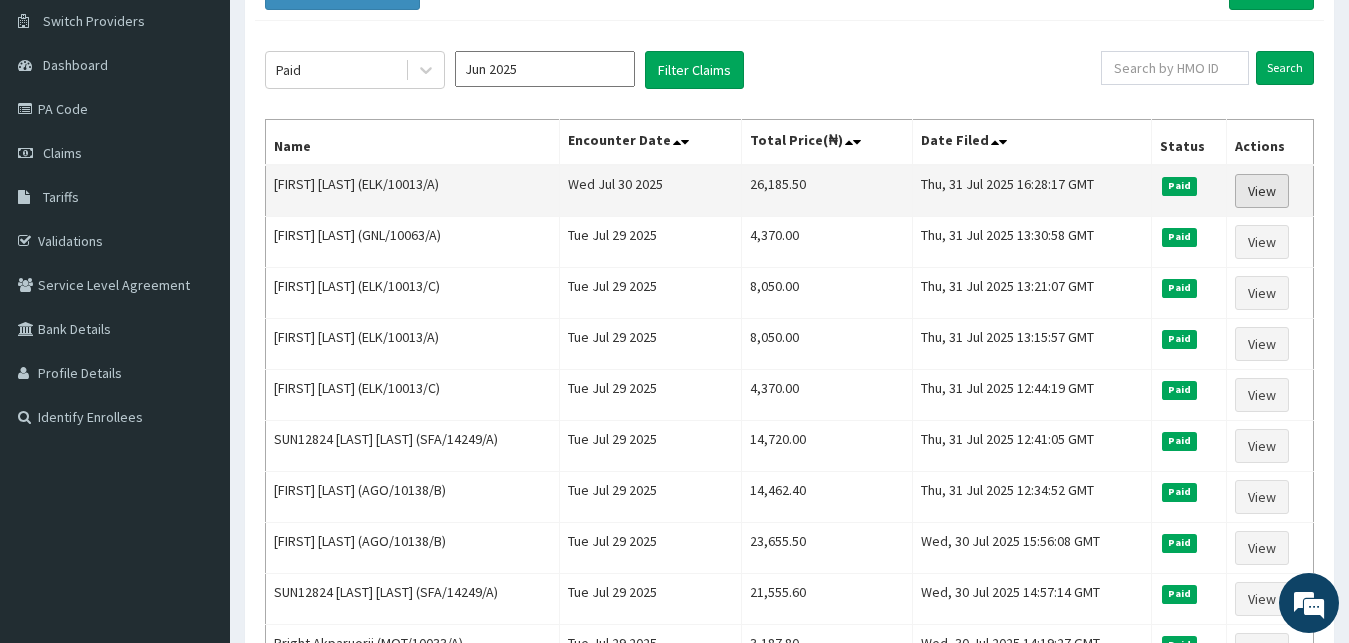 click on "View" at bounding box center [1262, 191] 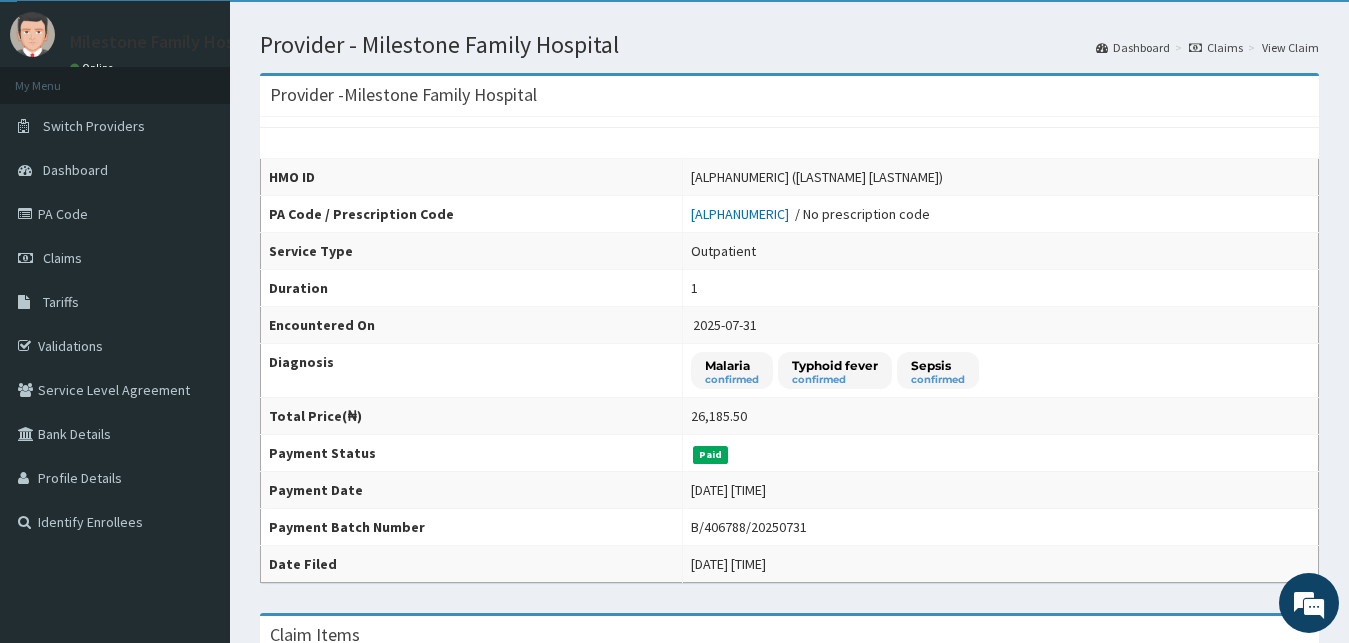 scroll, scrollTop: 51, scrollLeft: 0, axis: vertical 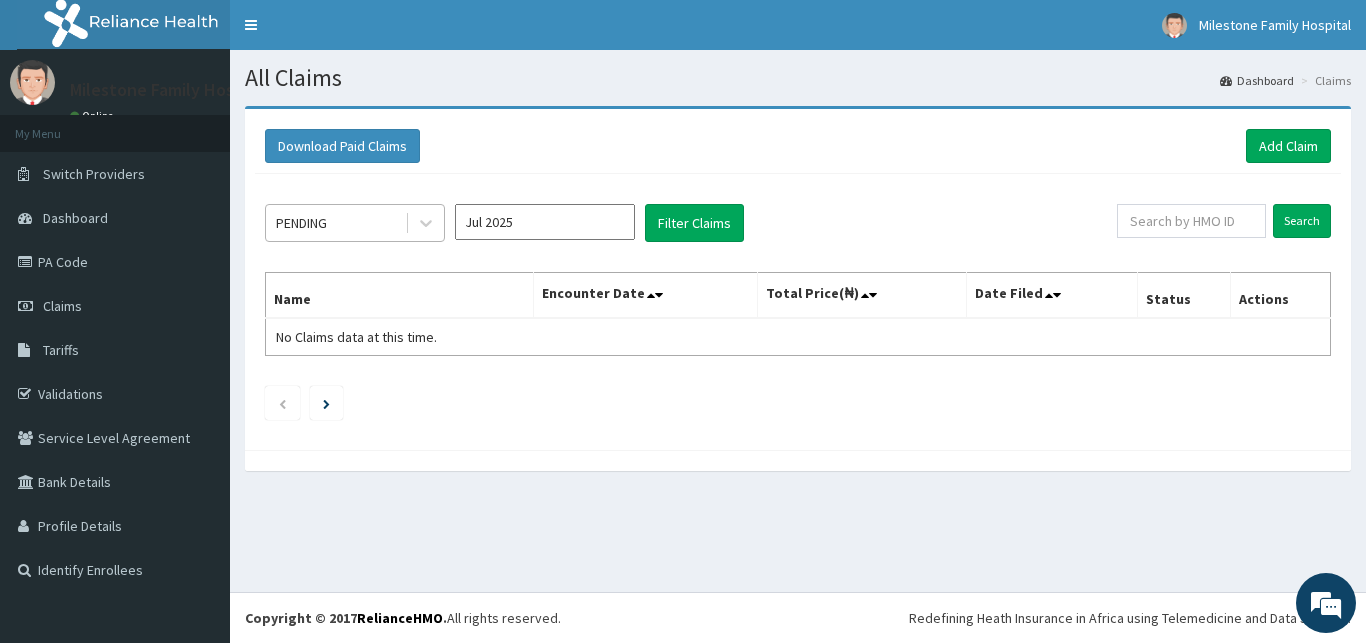 click on "PENDING" at bounding box center [335, 223] 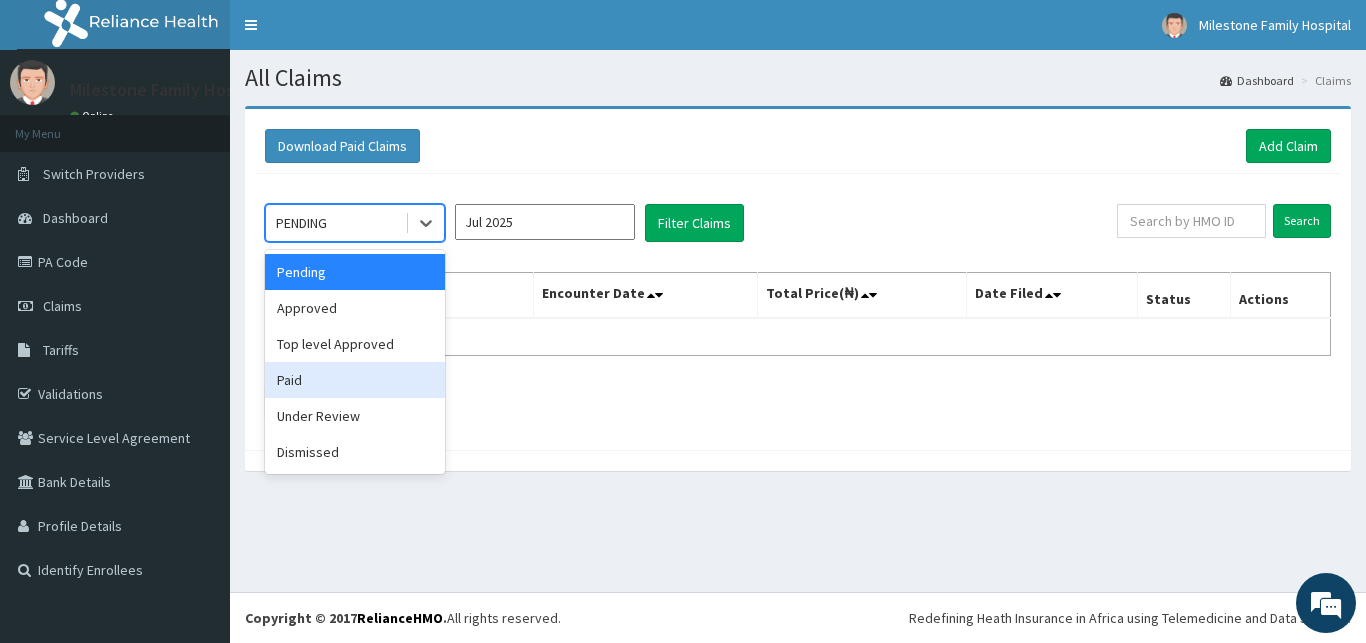 click on "Paid" at bounding box center (355, 380) 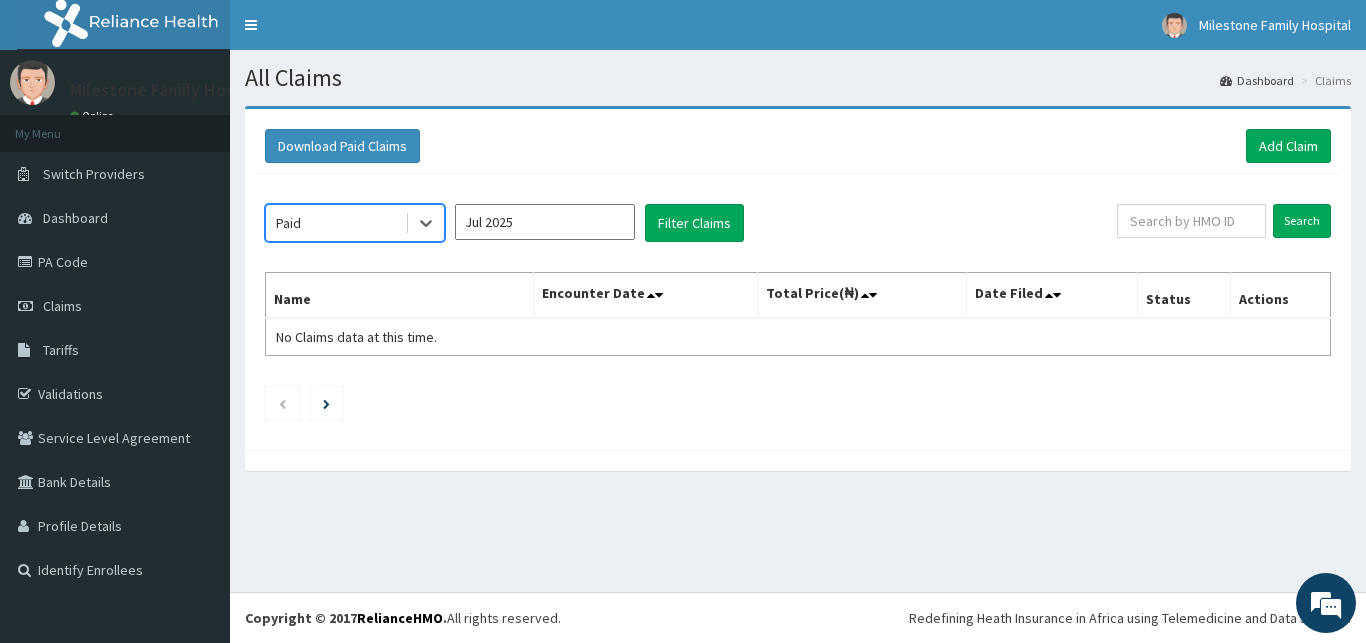 click on "Jul 2025" at bounding box center (545, 222) 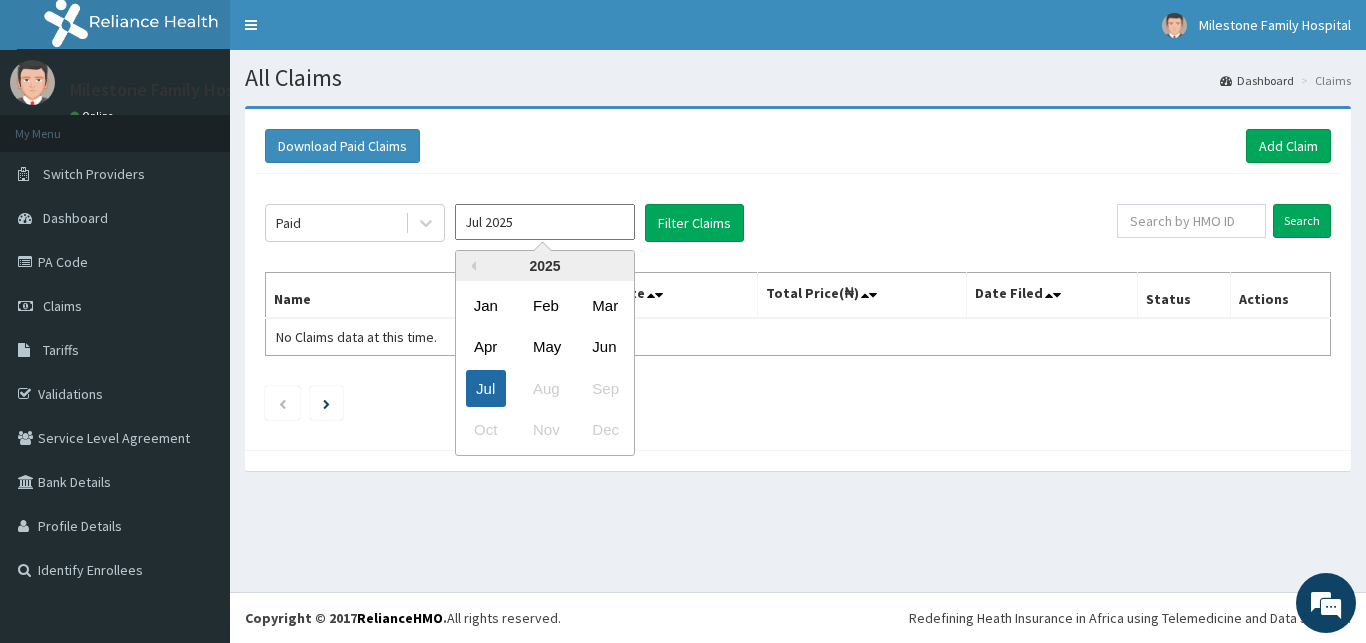 click on "Jul" at bounding box center (486, 388) 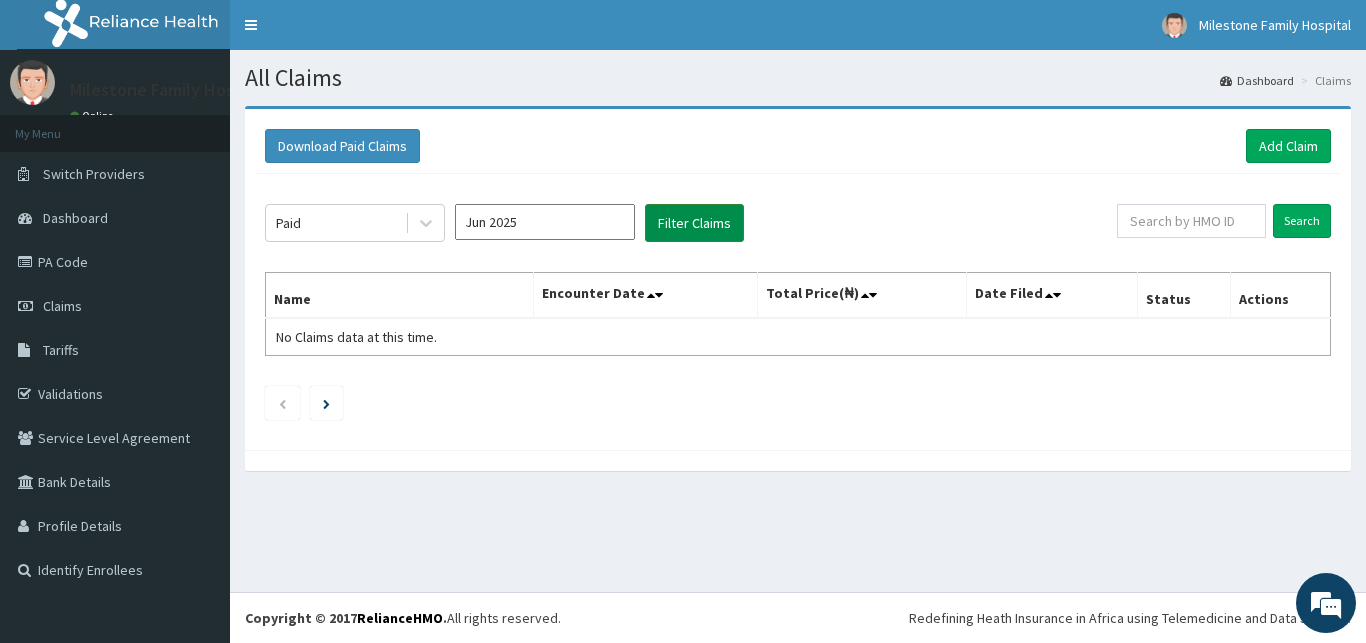 click on "Filter Claims" at bounding box center [694, 223] 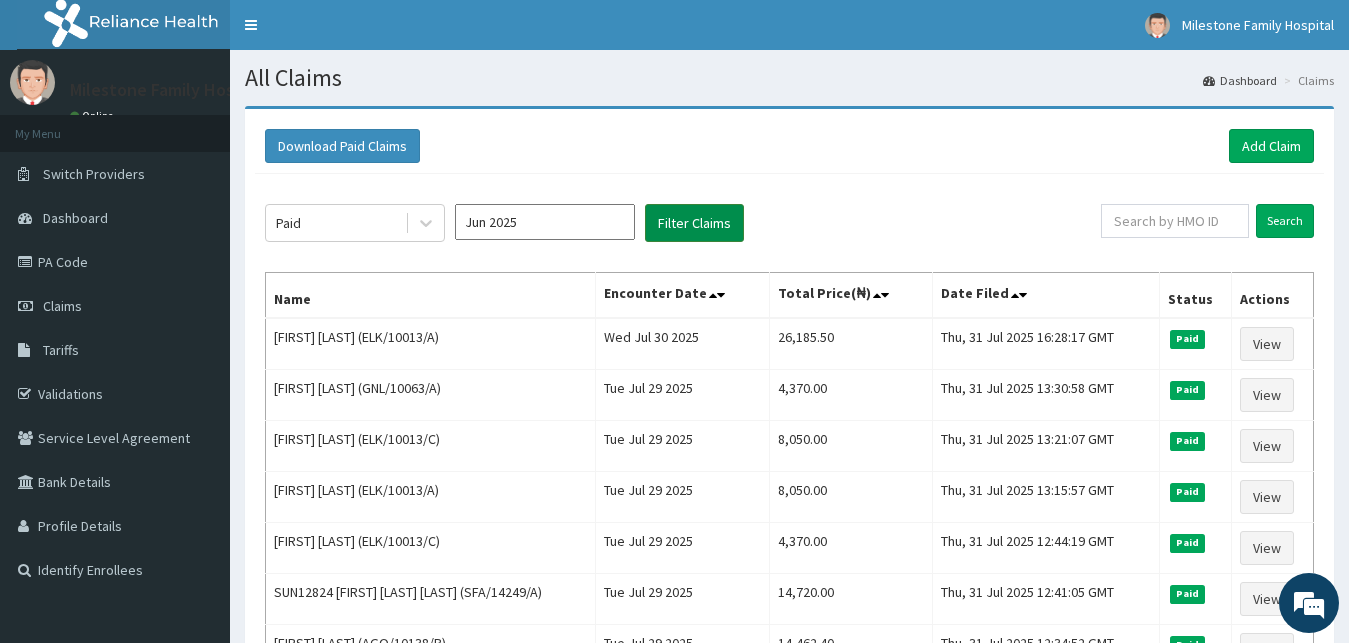 type 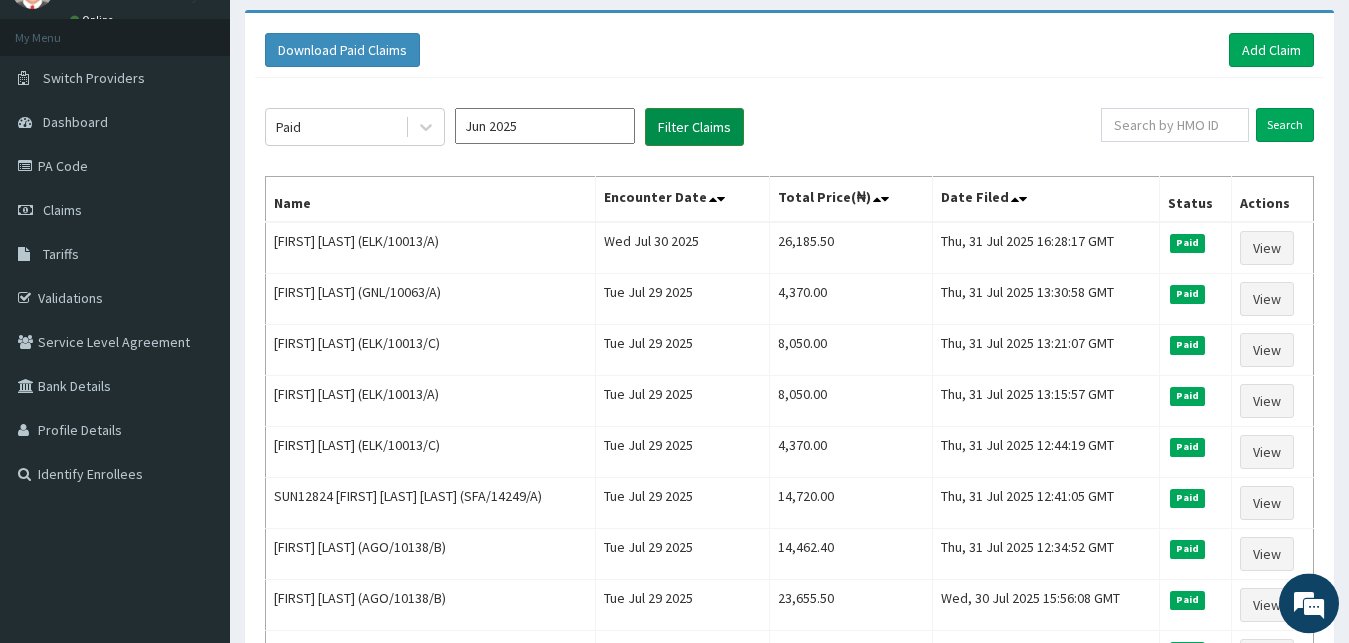 scroll, scrollTop: 102, scrollLeft: 0, axis: vertical 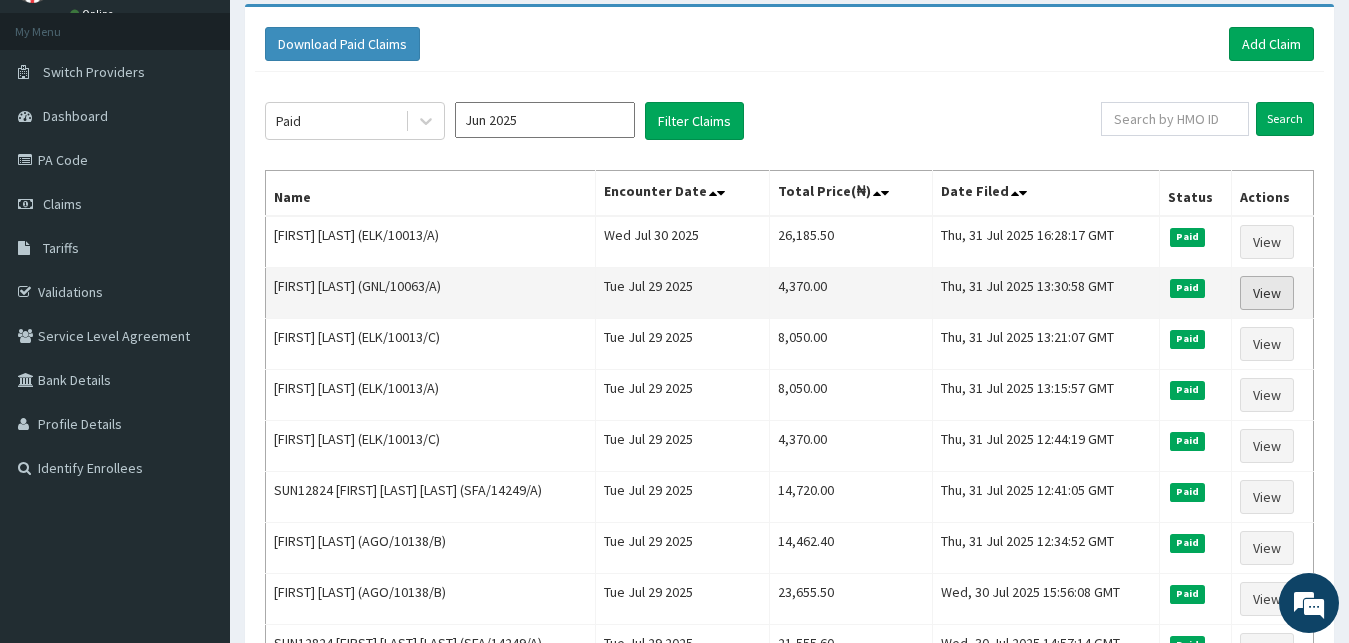 click on "View" at bounding box center [1267, 293] 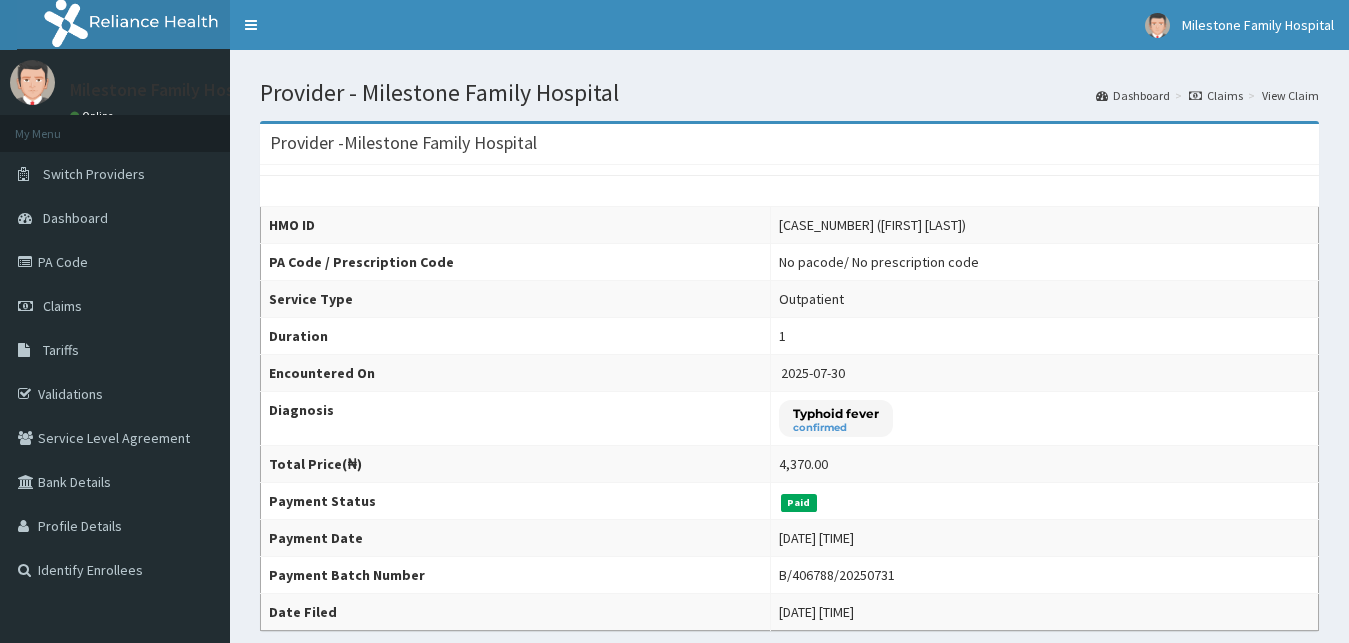 scroll, scrollTop: 0, scrollLeft: 0, axis: both 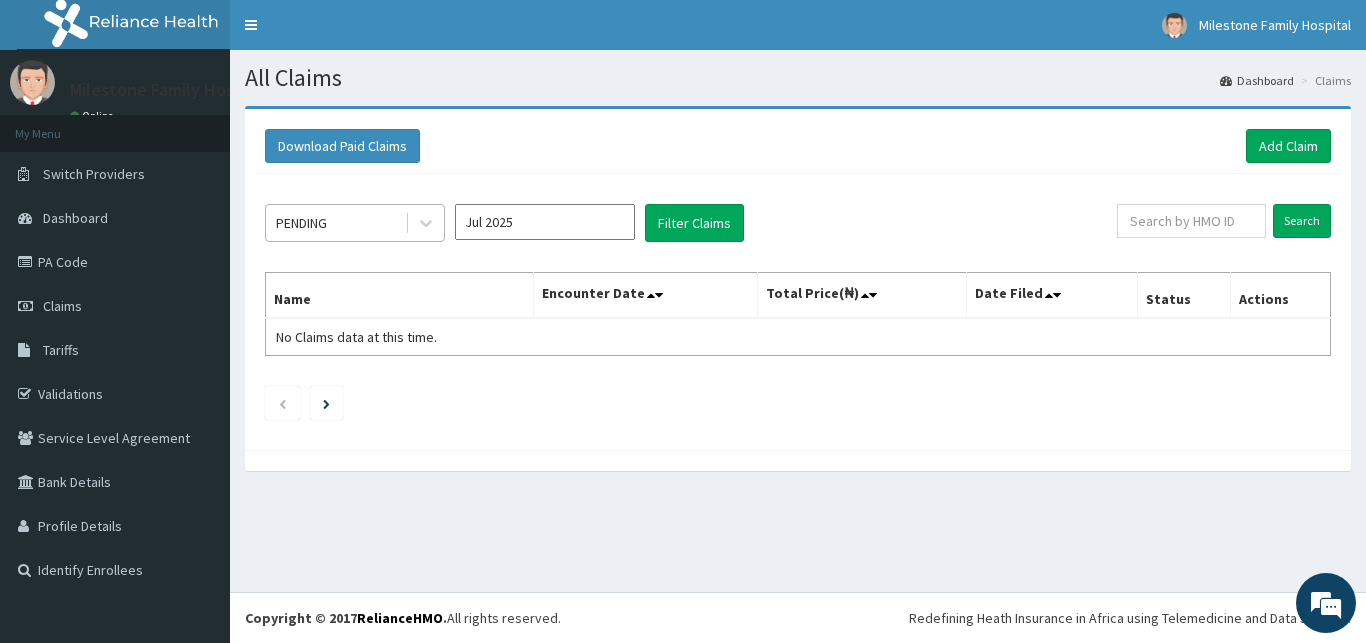 click on "PENDING" at bounding box center [335, 223] 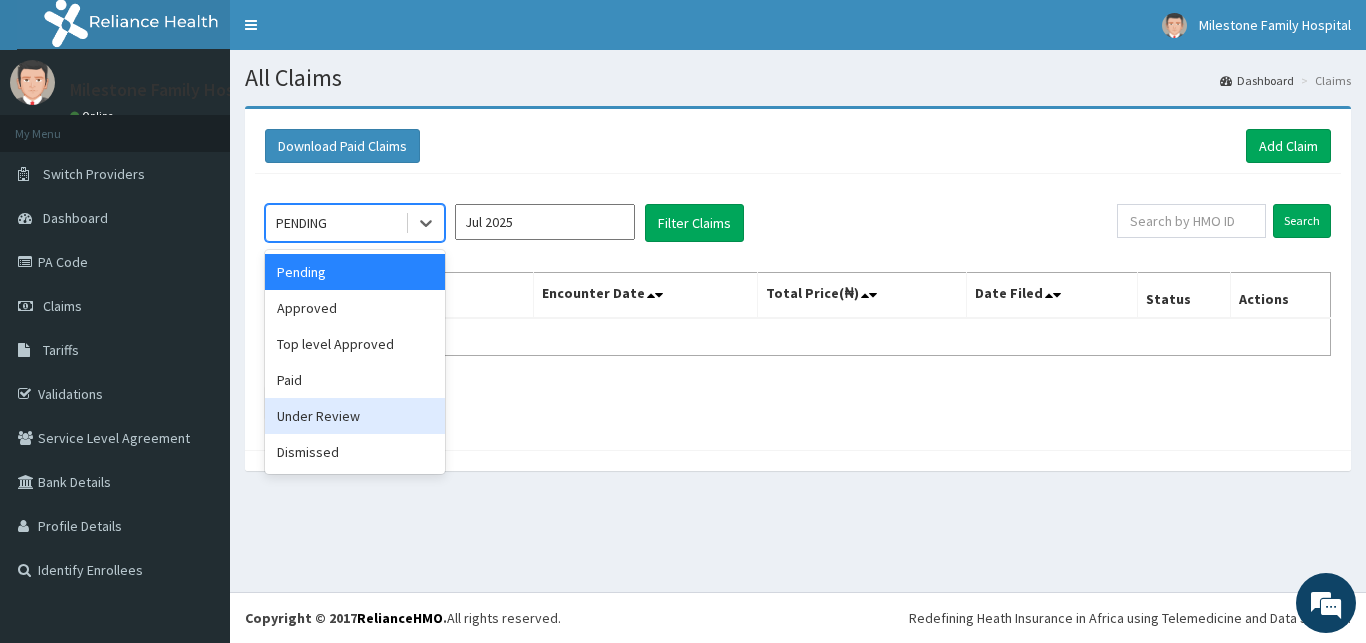 click on "Under Review" at bounding box center [355, 416] 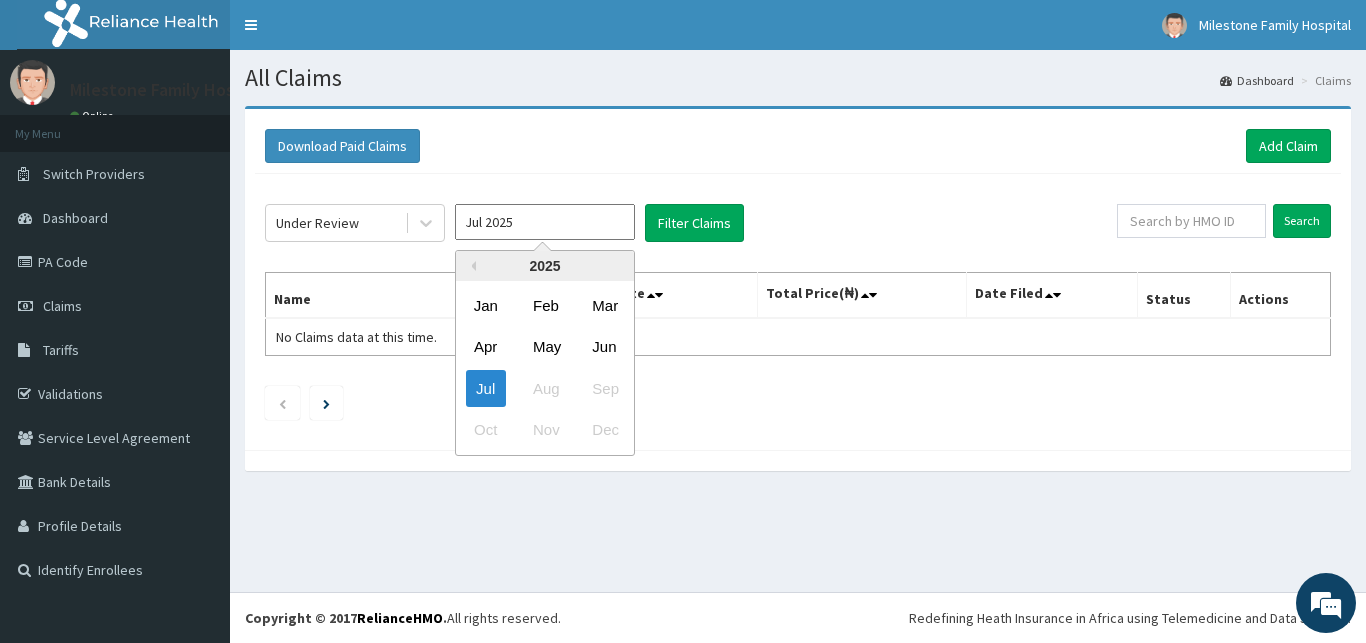 click on "Jul 2025" at bounding box center [545, 222] 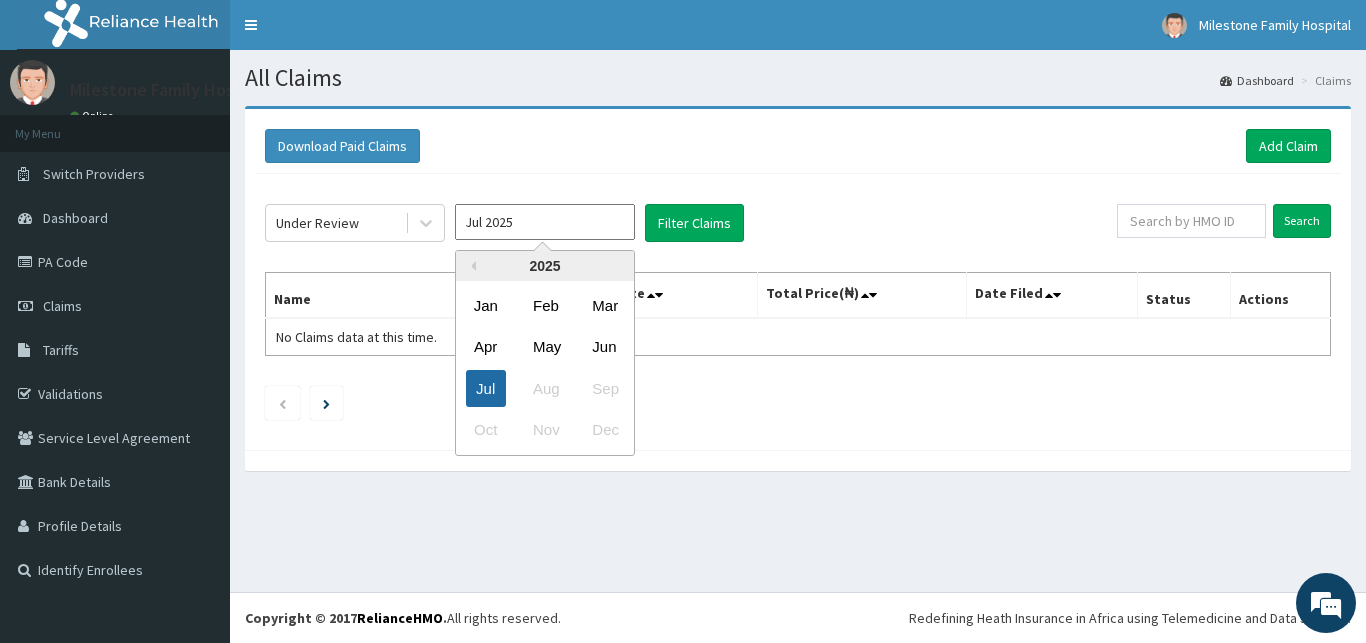 click on "Jul" at bounding box center [486, 388] 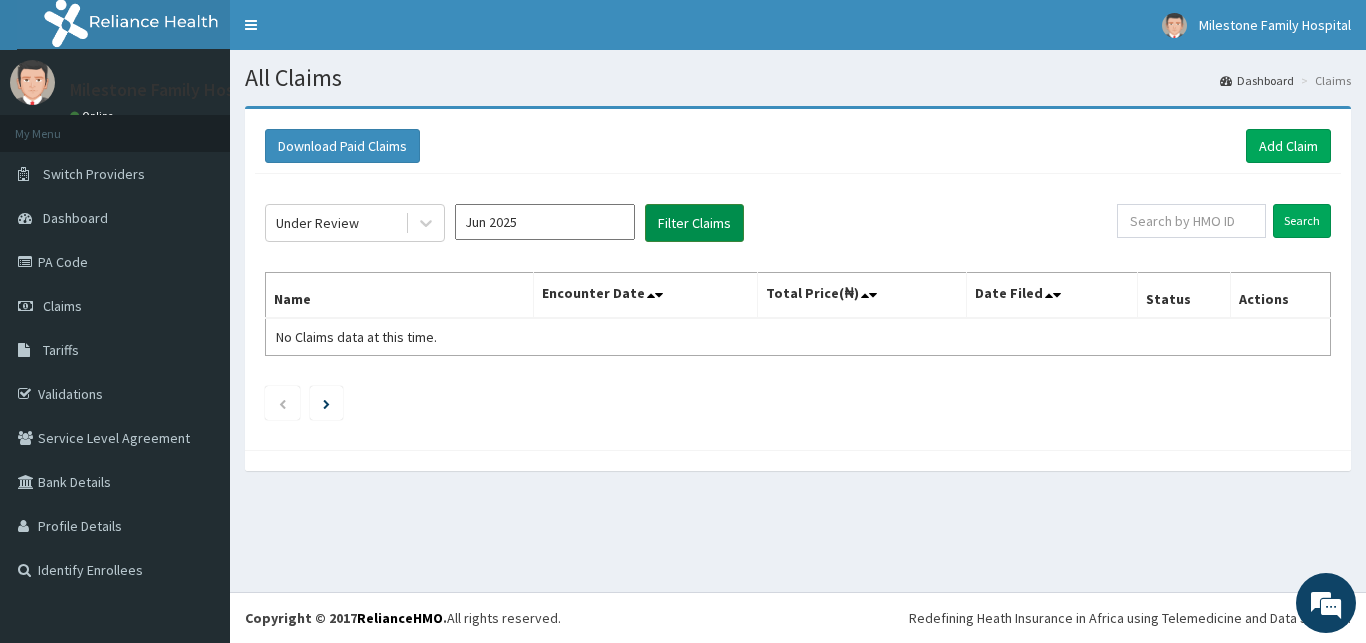 click on "Filter Claims" at bounding box center (694, 223) 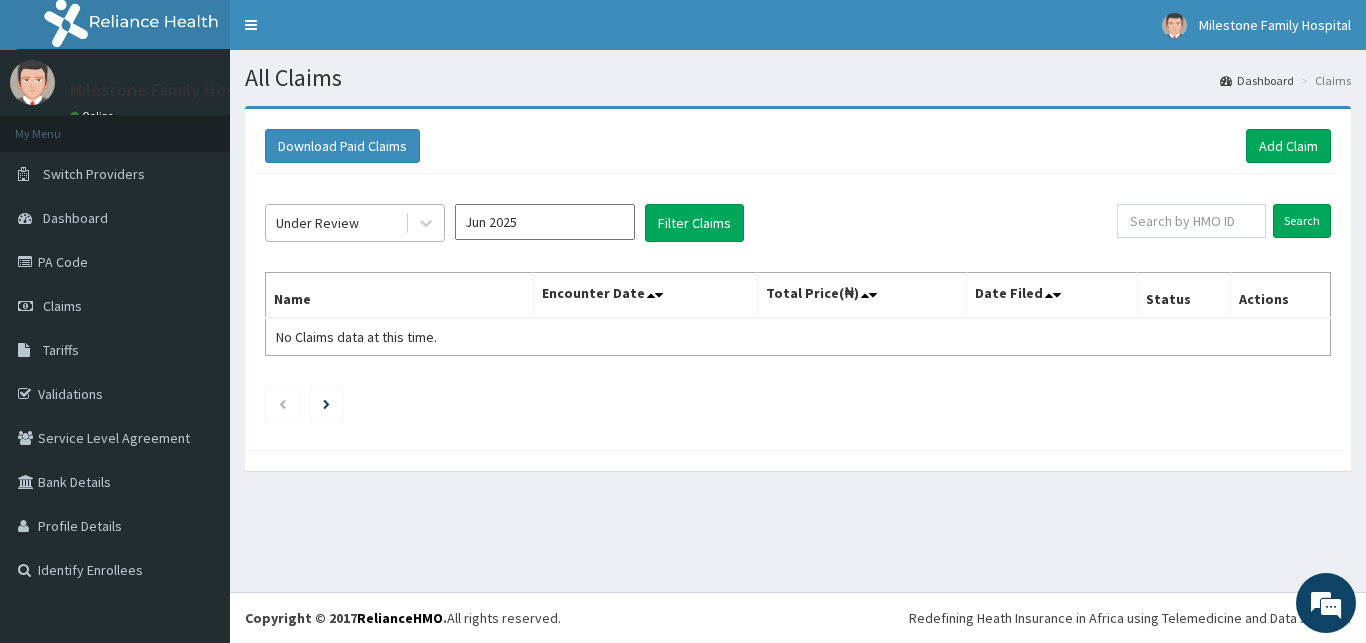 click on "Under Review" at bounding box center [335, 223] 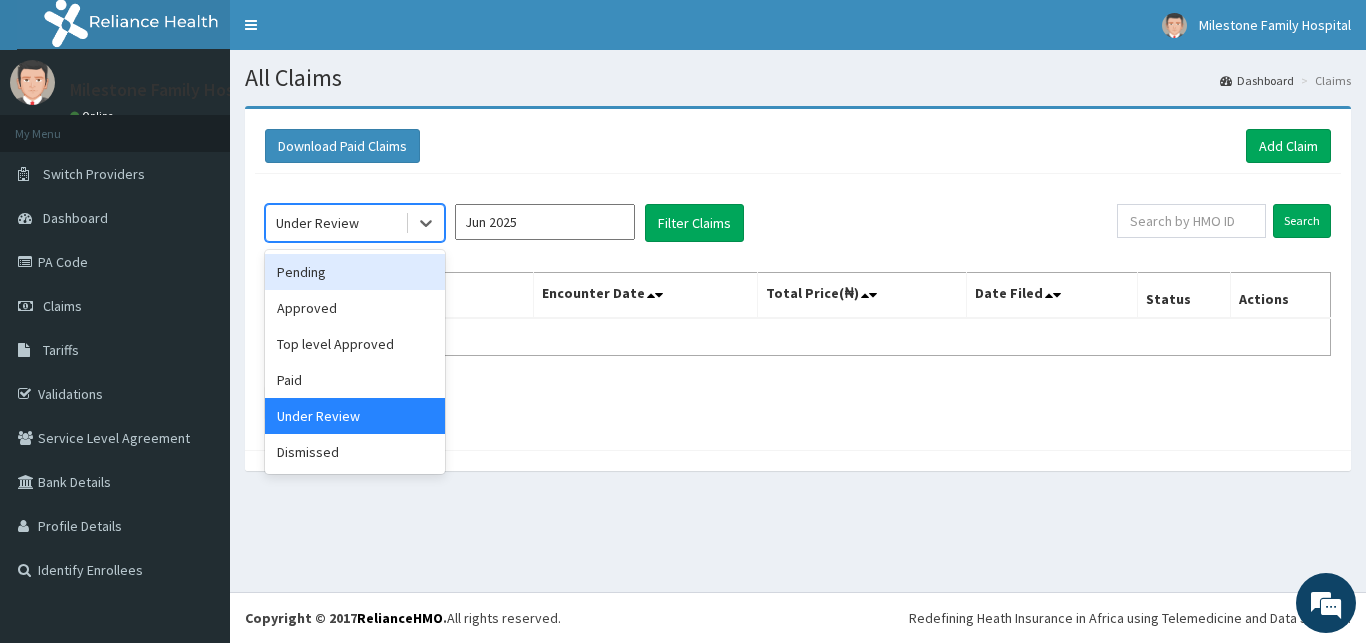 click on "Pending" at bounding box center (355, 272) 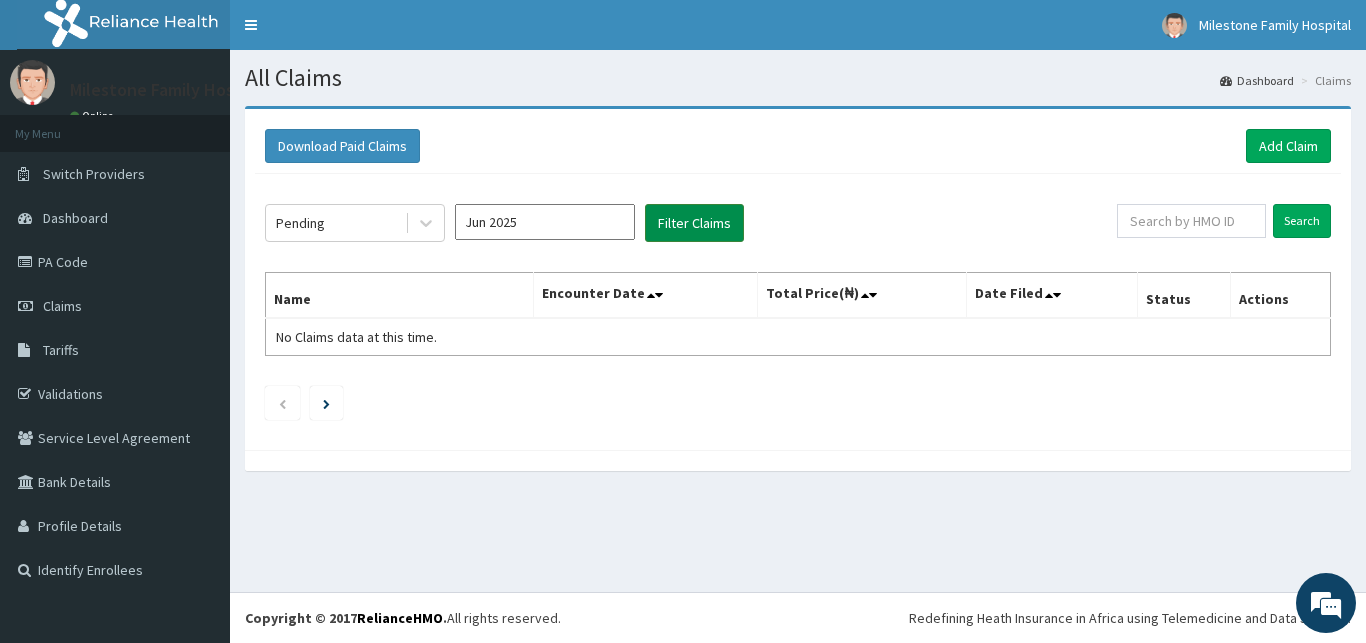 click on "Filter Claims" at bounding box center (694, 223) 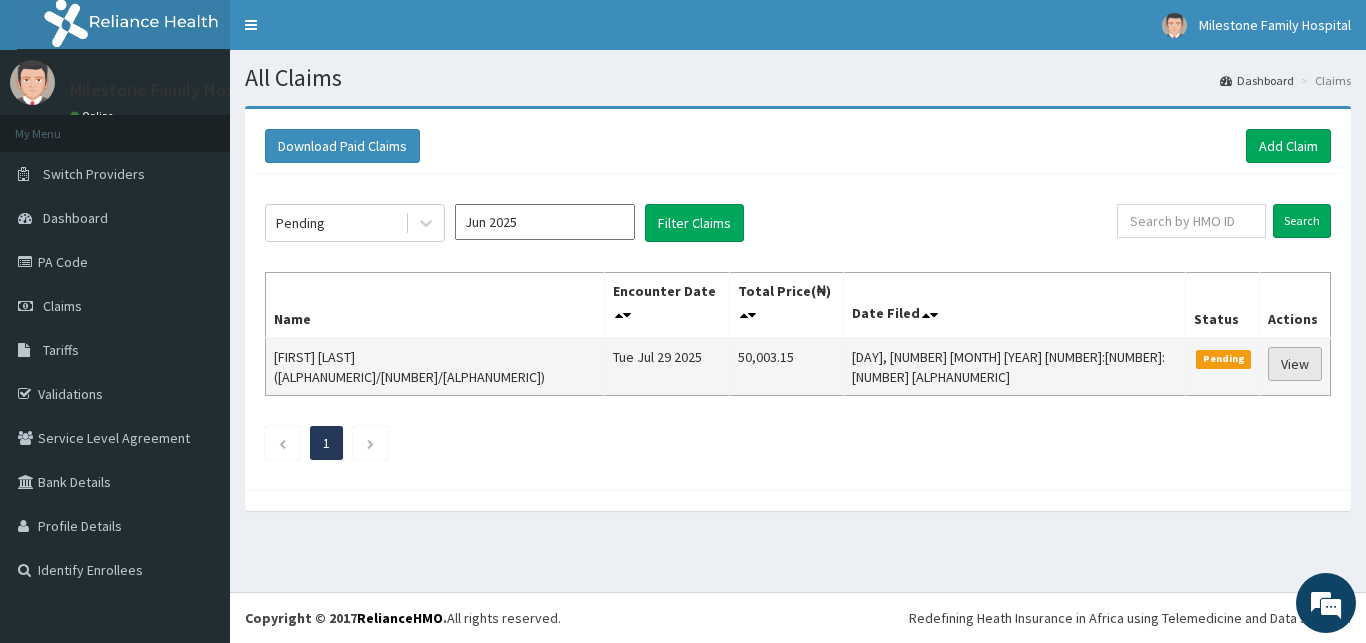 click on "View" at bounding box center (1295, 364) 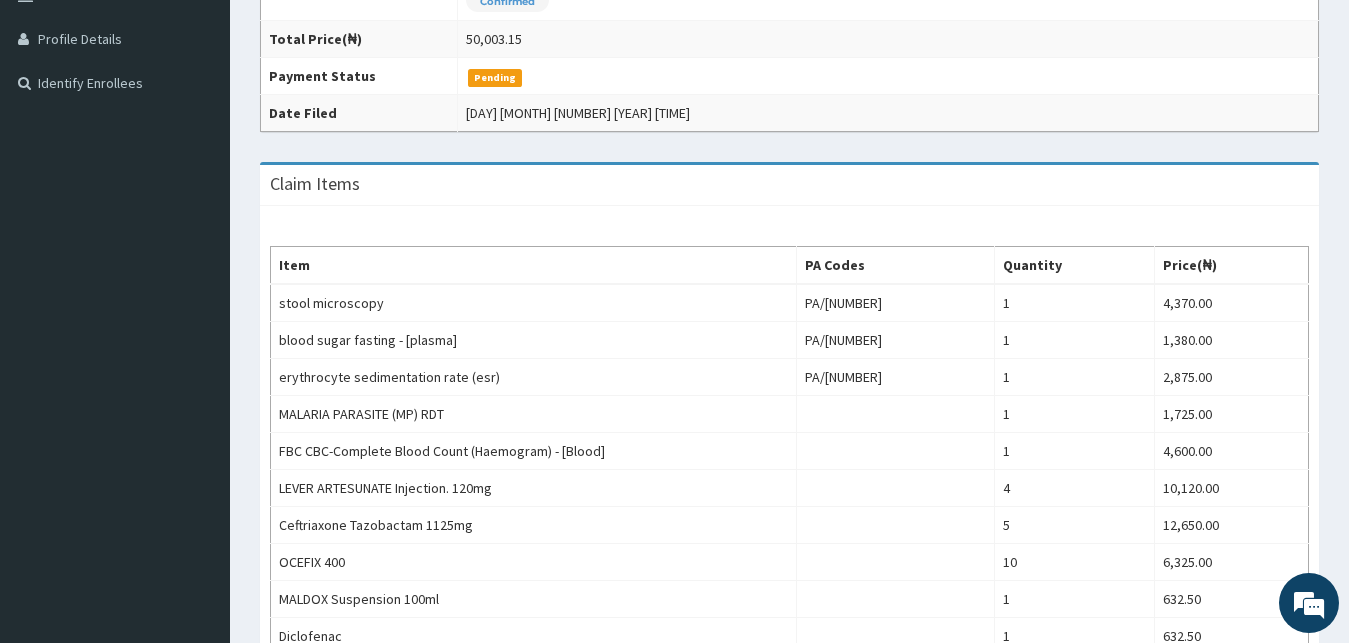 scroll, scrollTop: 334, scrollLeft: 0, axis: vertical 